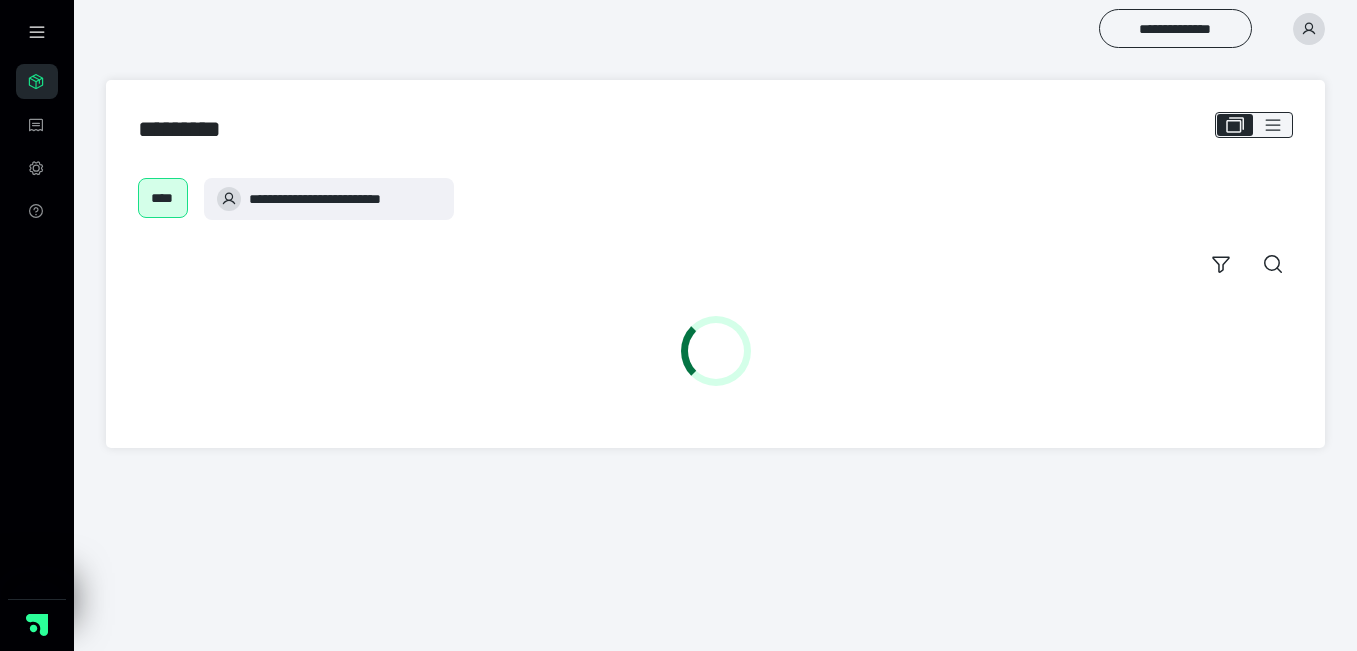 scroll, scrollTop: 0, scrollLeft: 0, axis: both 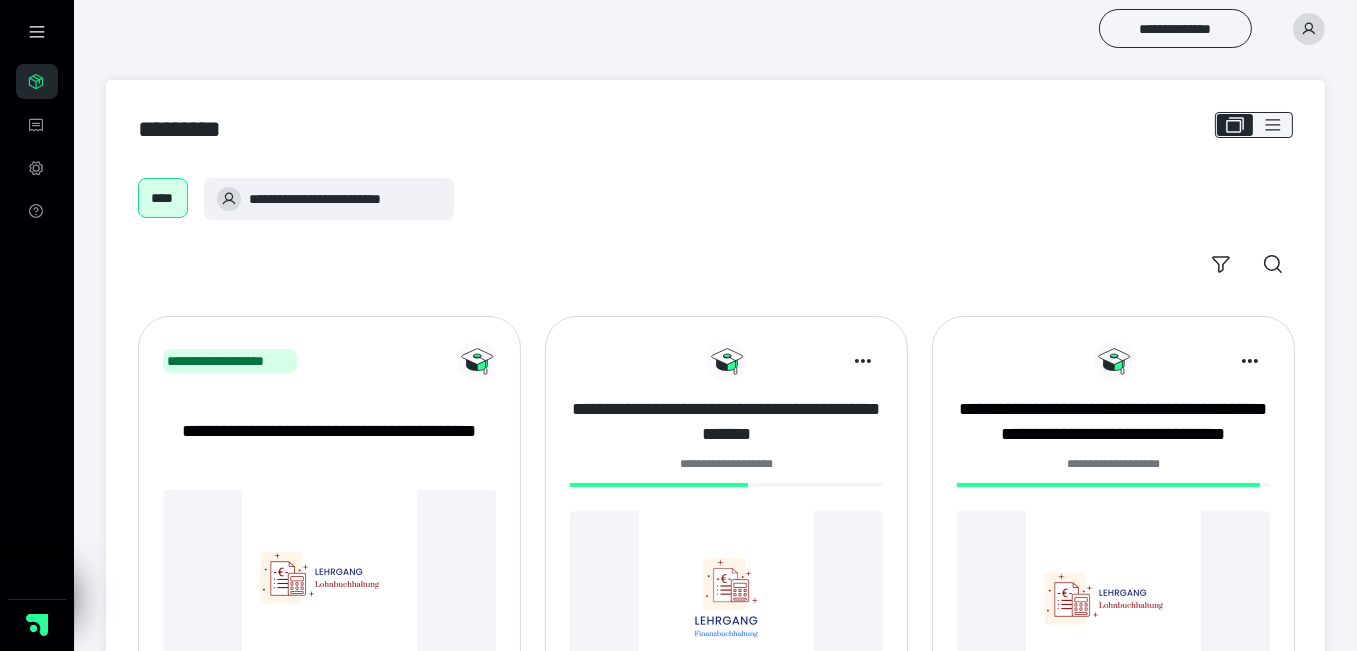 click on "**********" at bounding box center [726, 422] 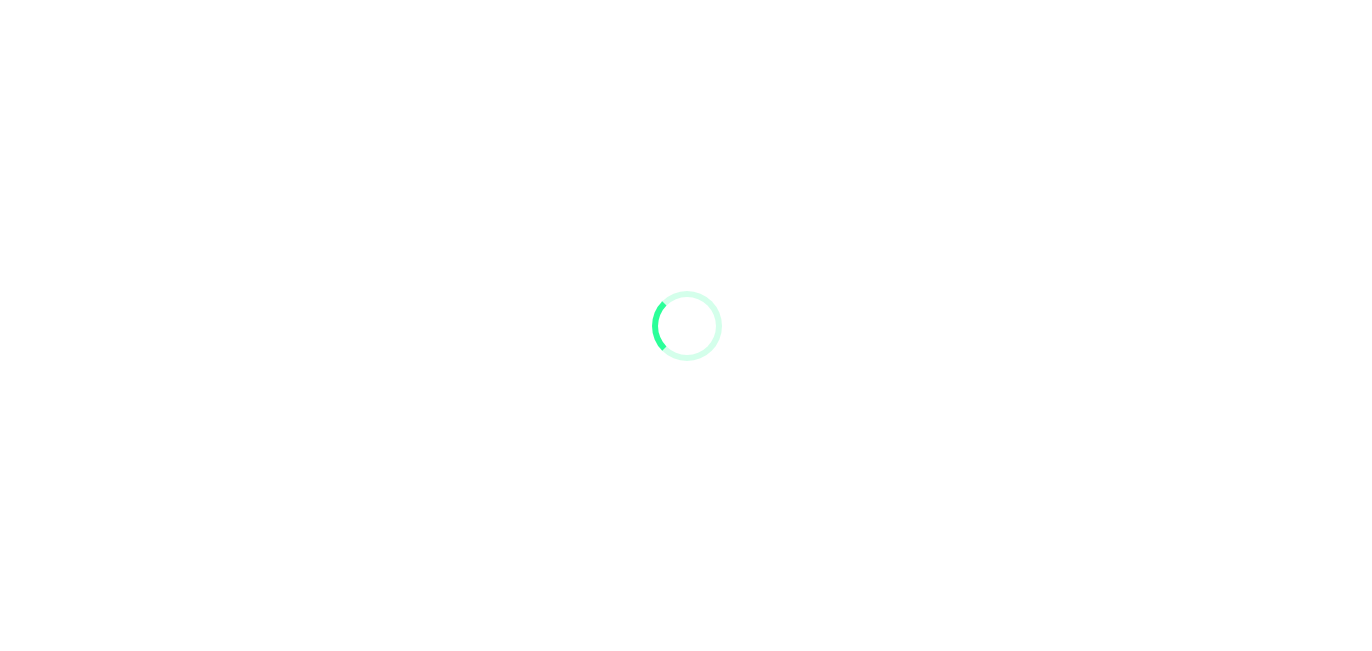 scroll, scrollTop: 0, scrollLeft: 0, axis: both 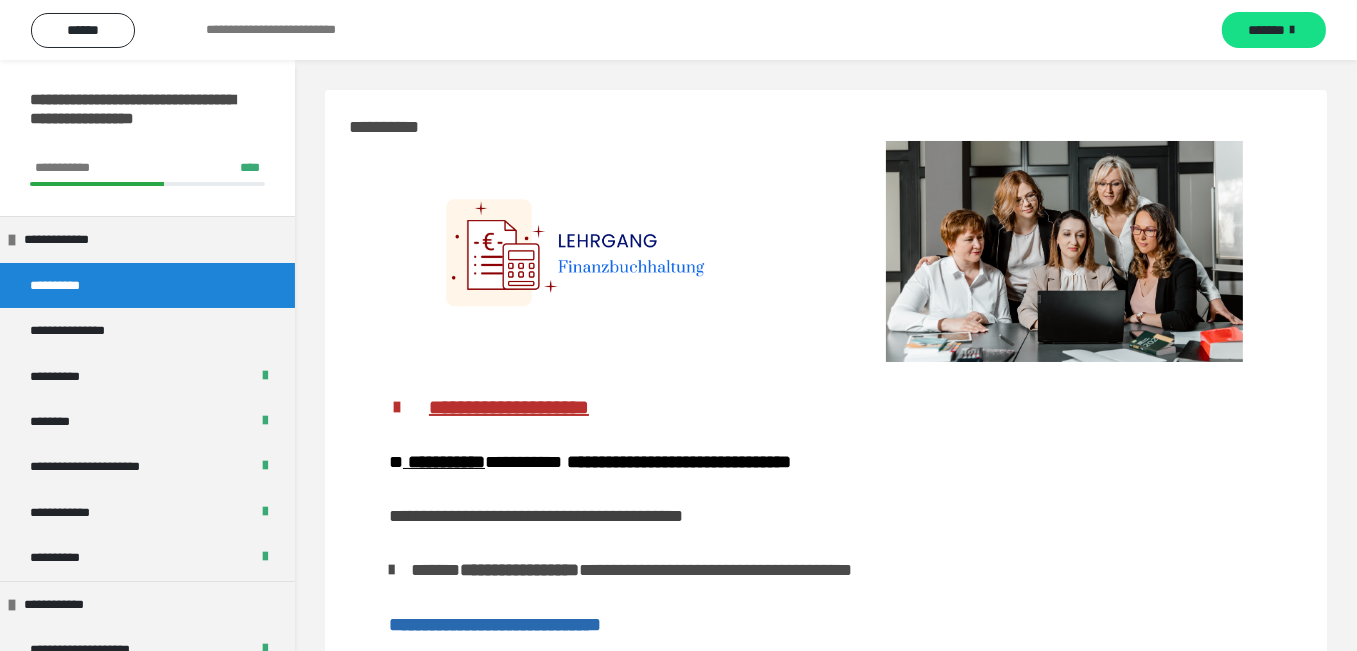 click at bounding box center [587, 254] 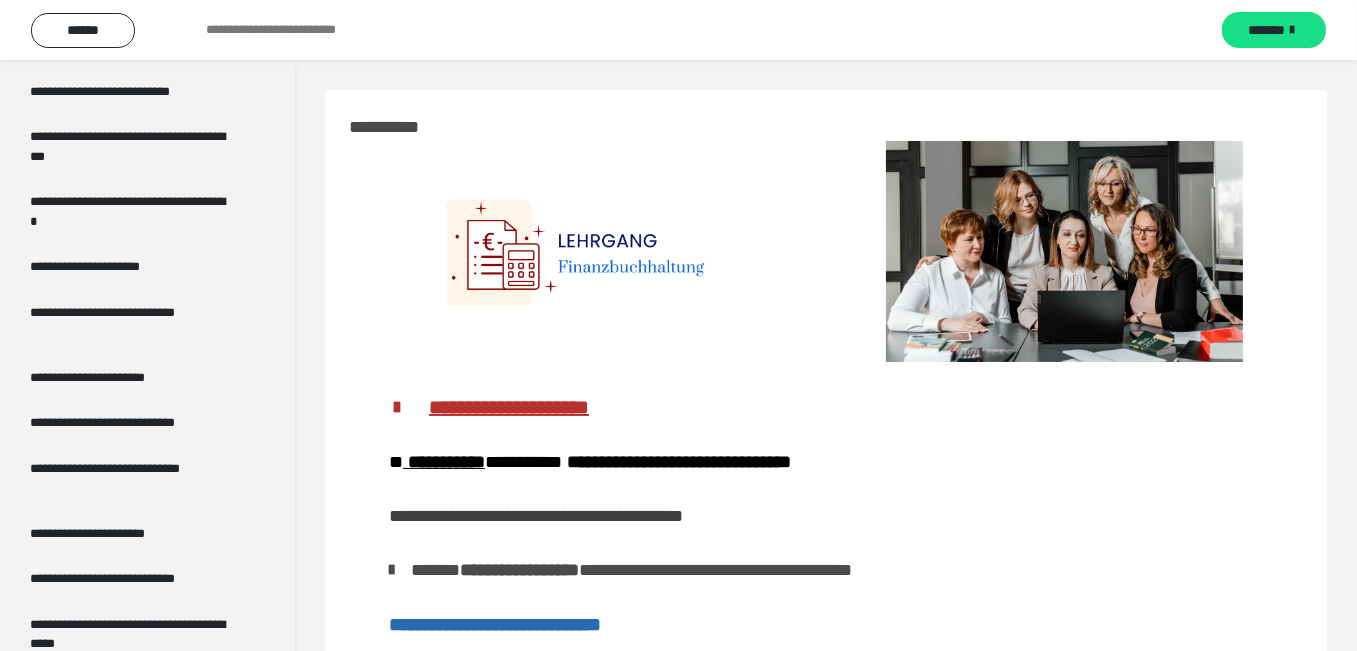 scroll, scrollTop: 3825, scrollLeft: 0, axis: vertical 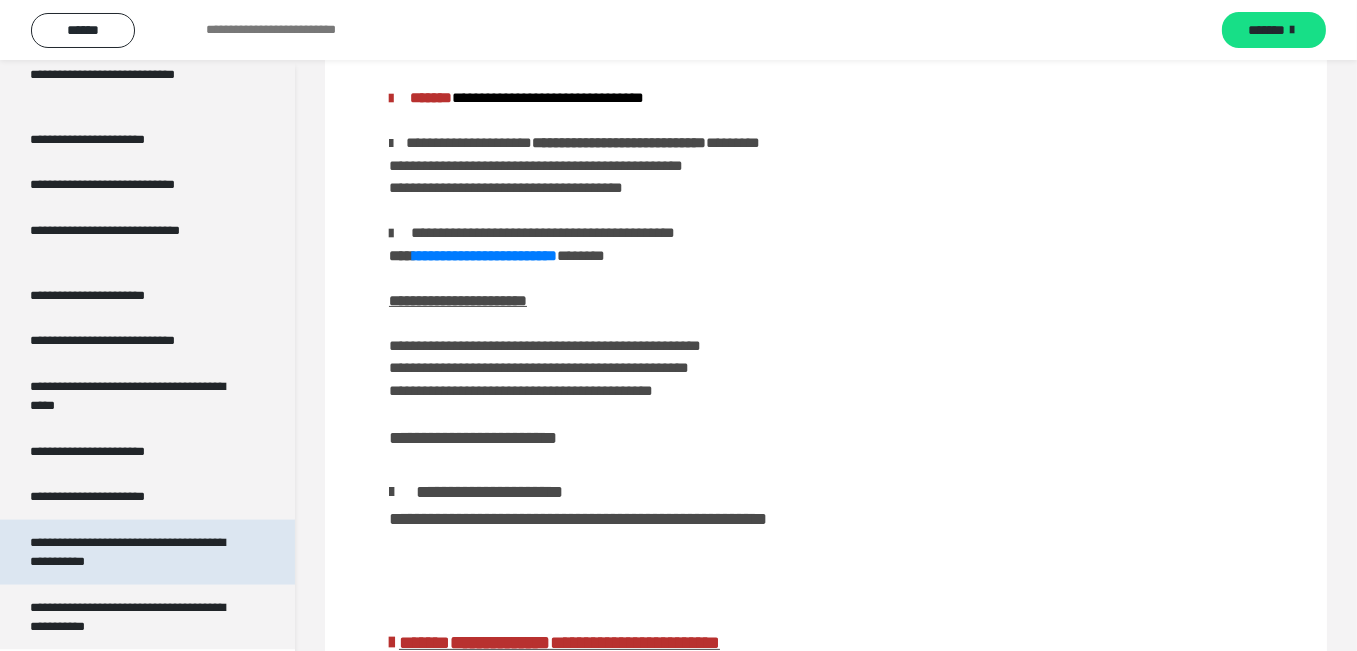 click on "**********" at bounding box center (132, 552) 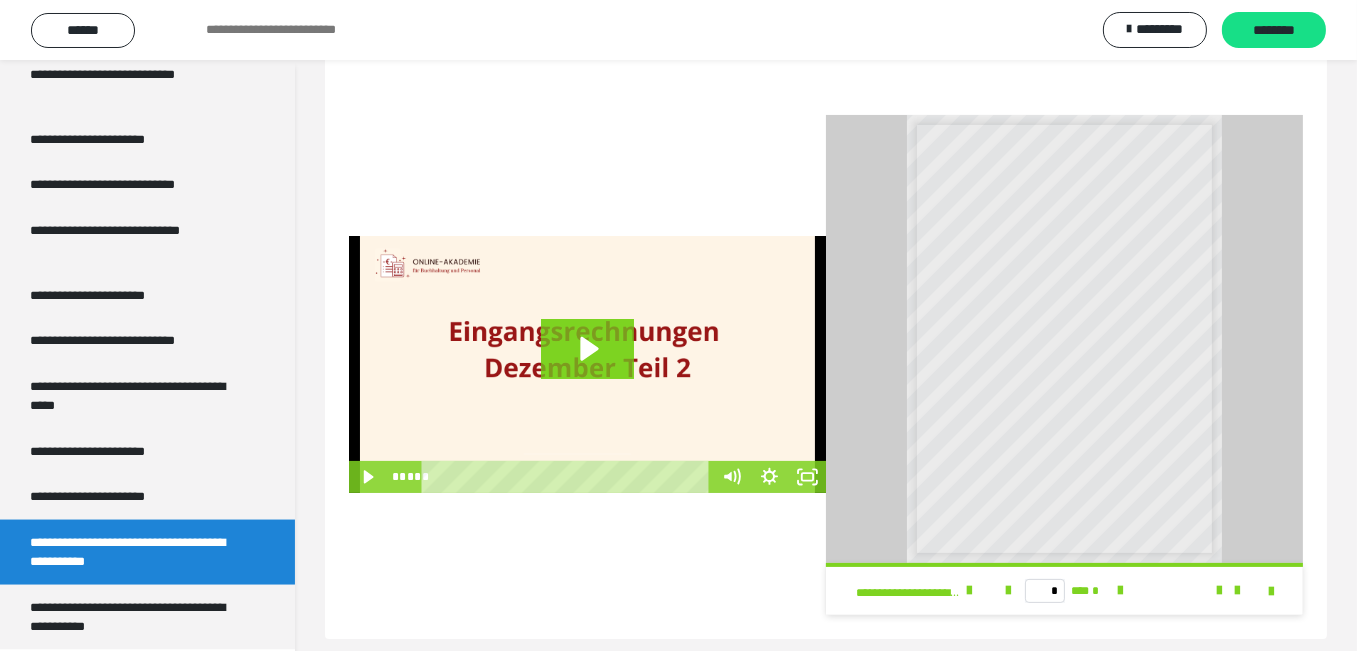 scroll, scrollTop: 497, scrollLeft: 0, axis: vertical 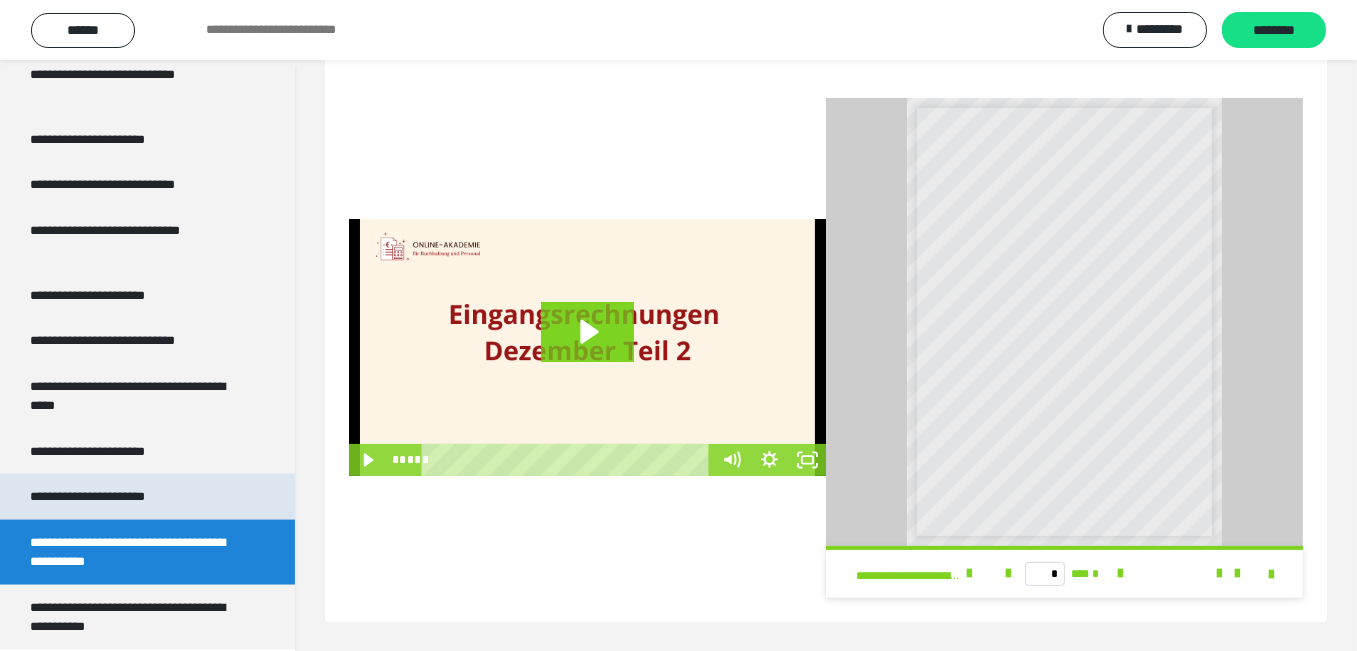 click on "**********" at bounding box center [111, 496] 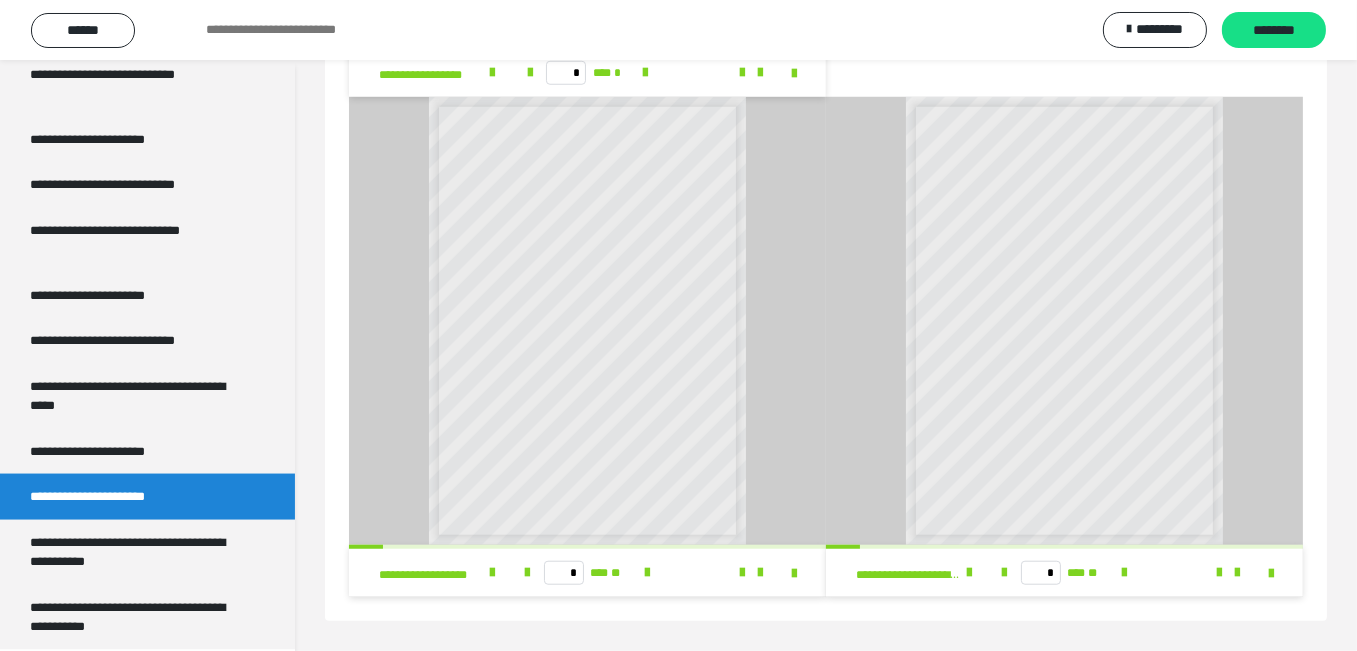 scroll, scrollTop: 2235, scrollLeft: 0, axis: vertical 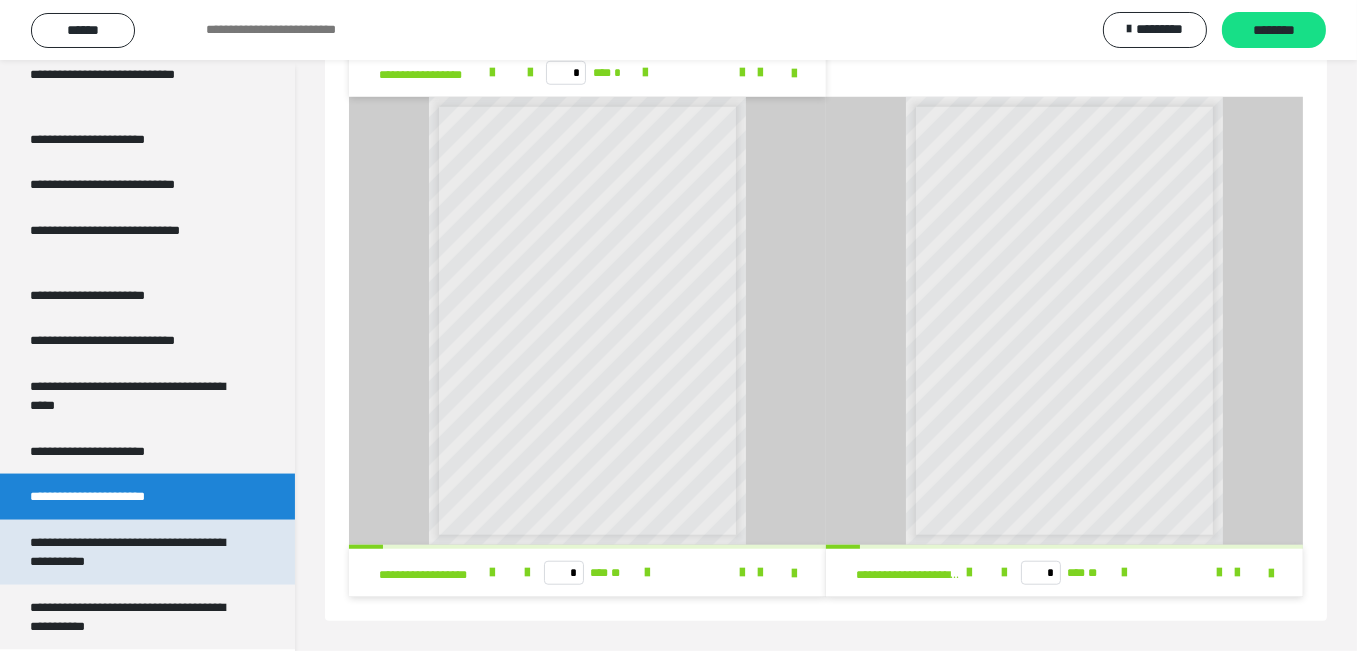 click on "**********" at bounding box center (132, 552) 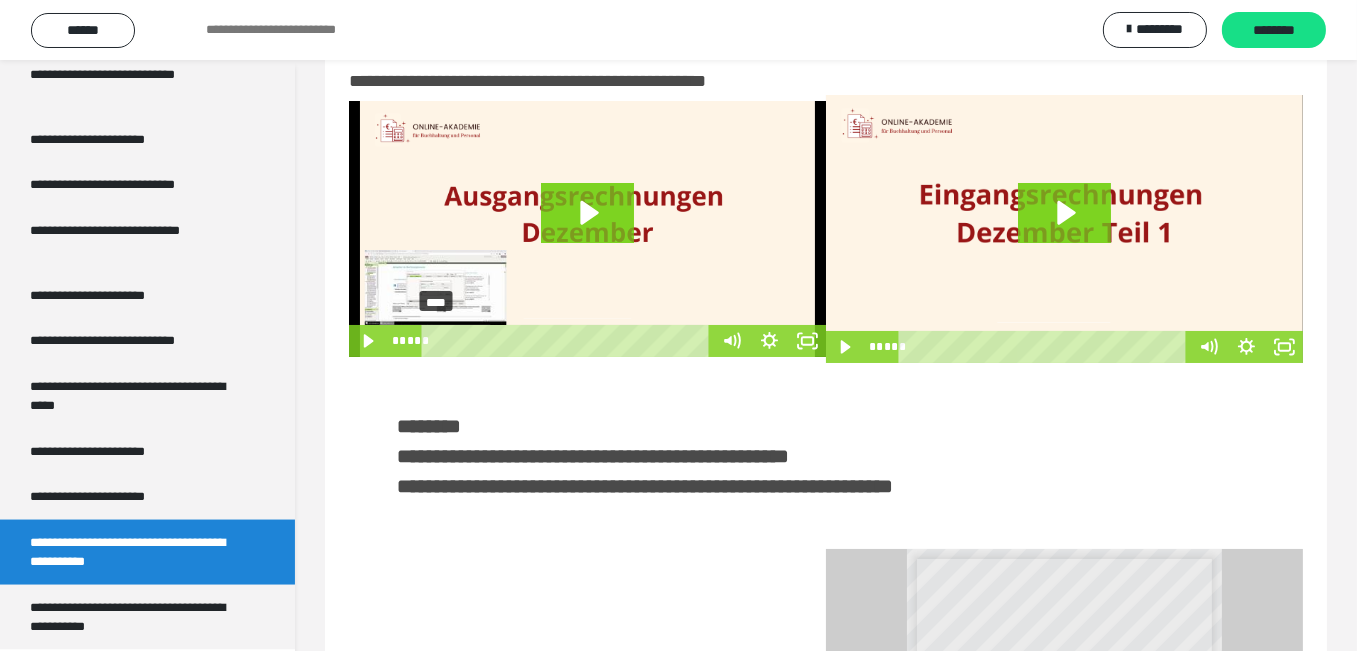 scroll, scrollTop: 42, scrollLeft: 0, axis: vertical 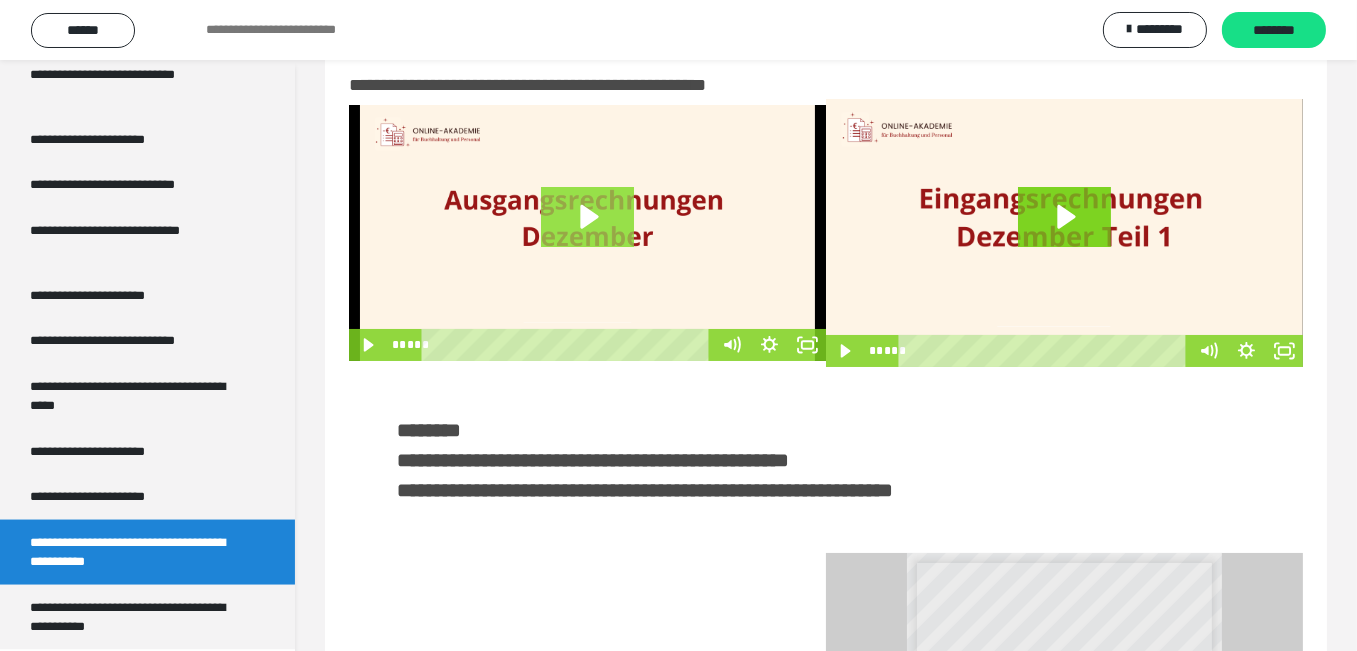 click 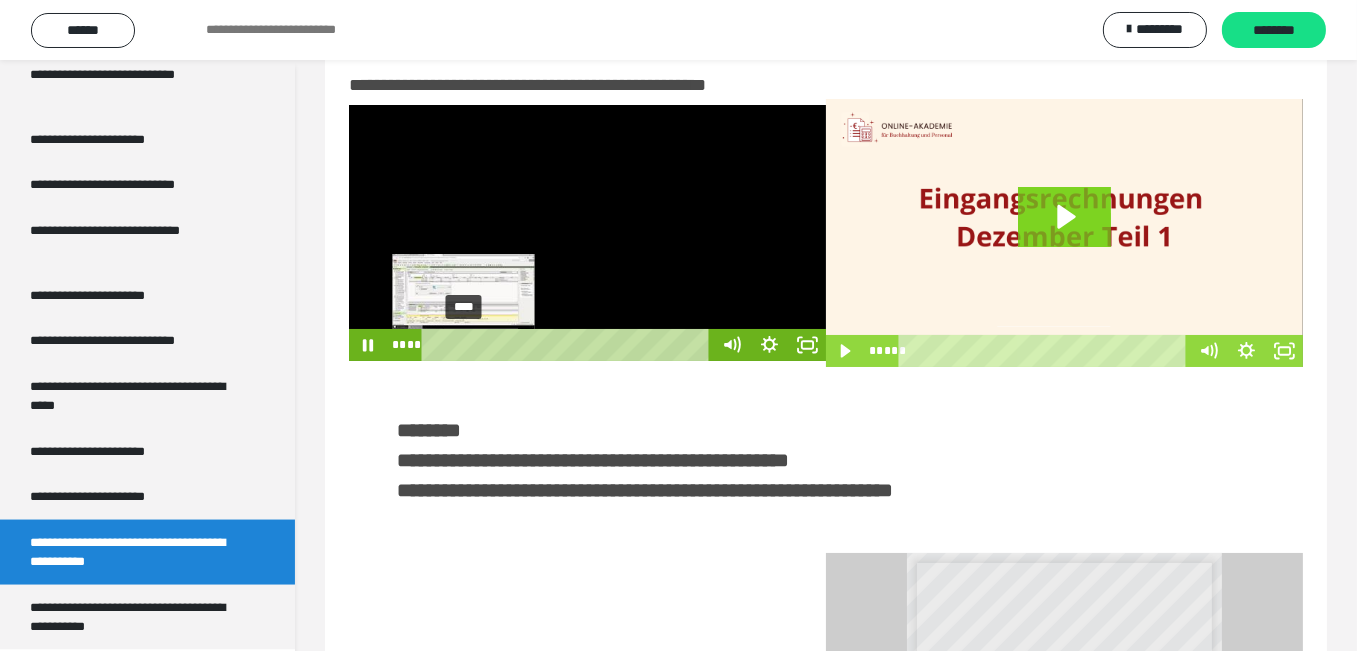 click on "****" at bounding box center (569, 345) 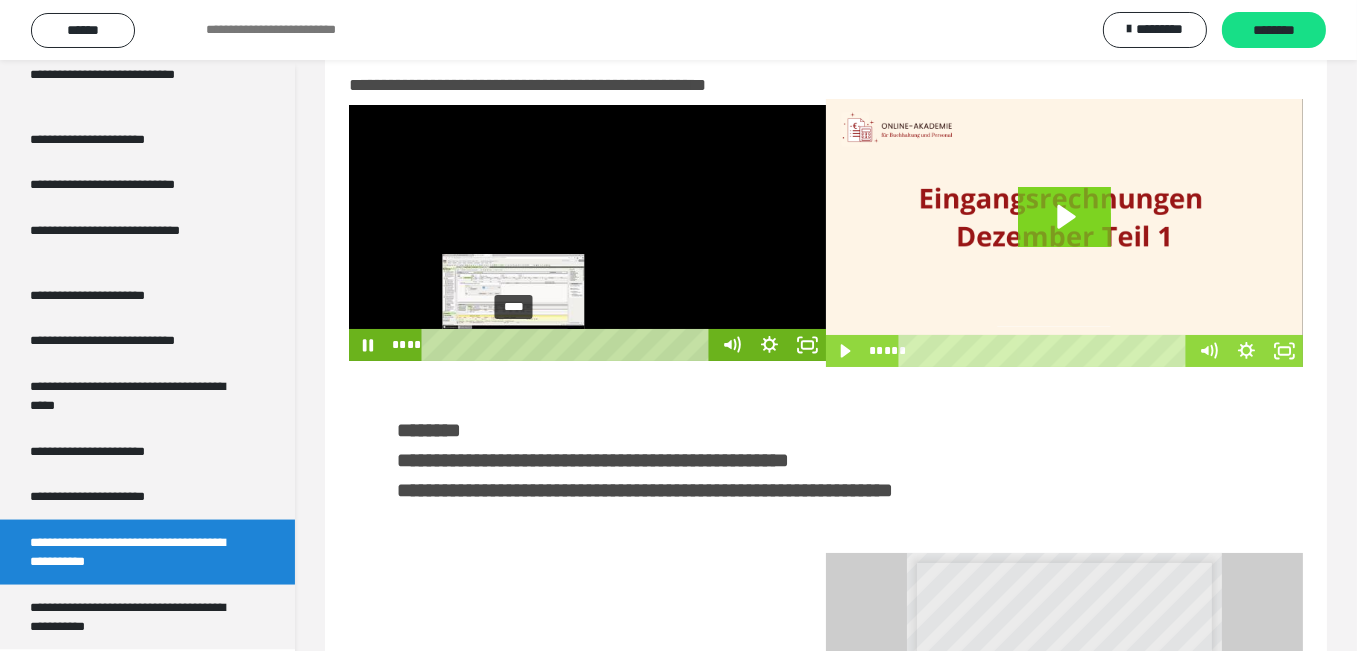 click on "****" at bounding box center [569, 345] 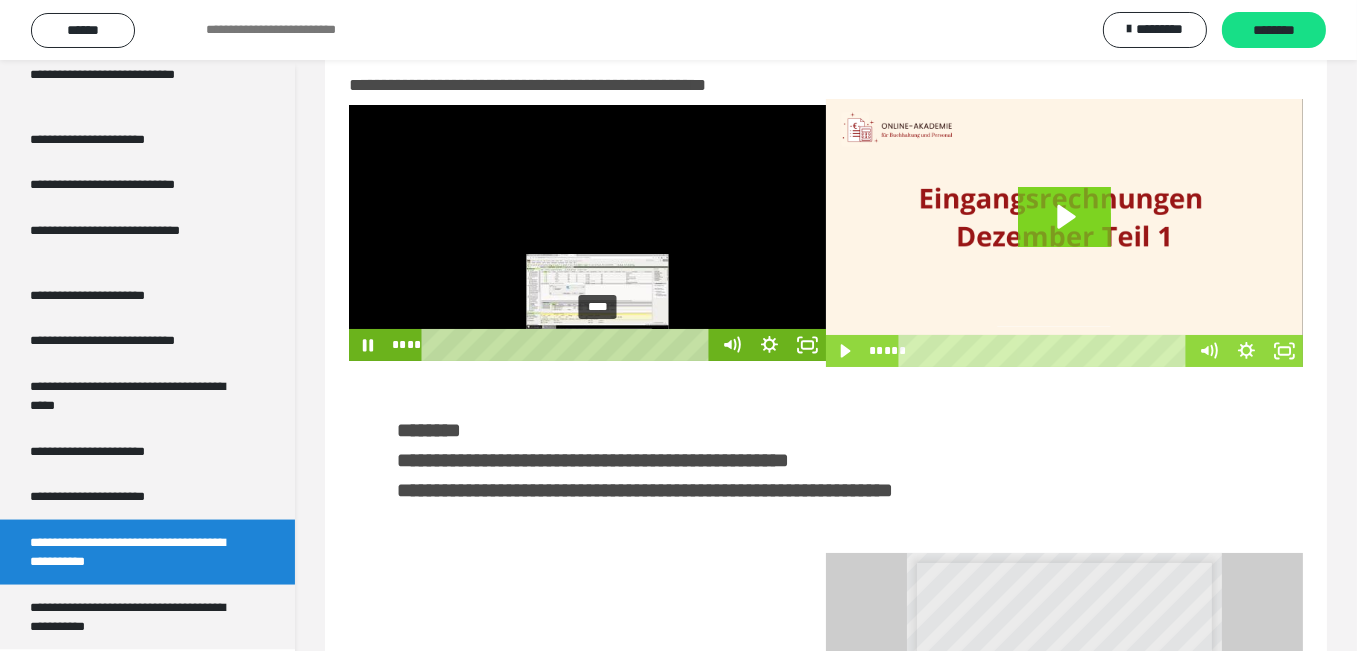 click on "****" at bounding box center (569, 345) 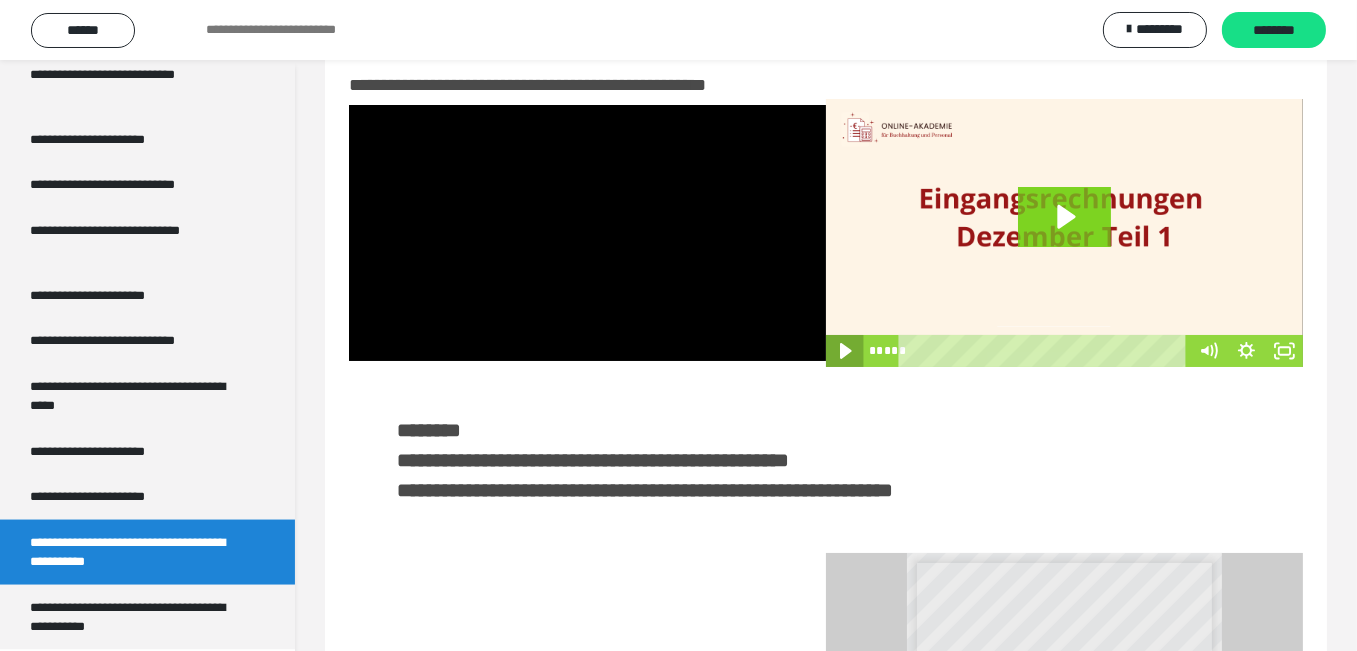 click 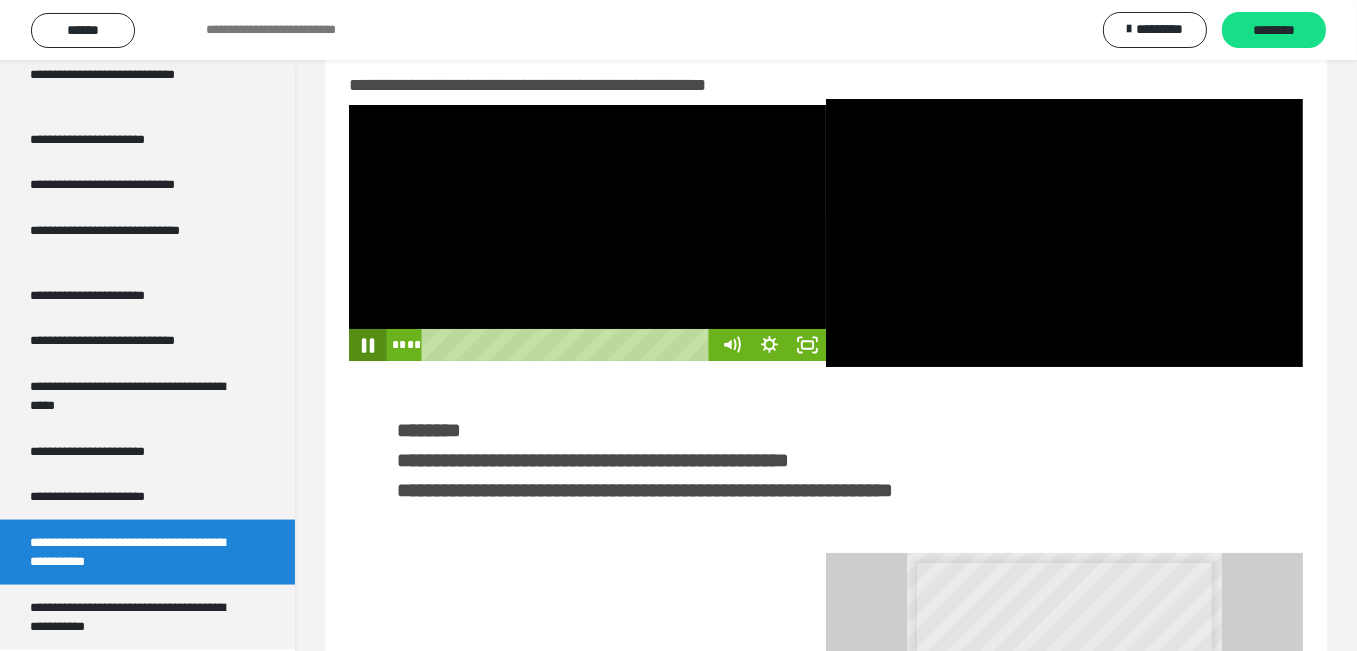 click 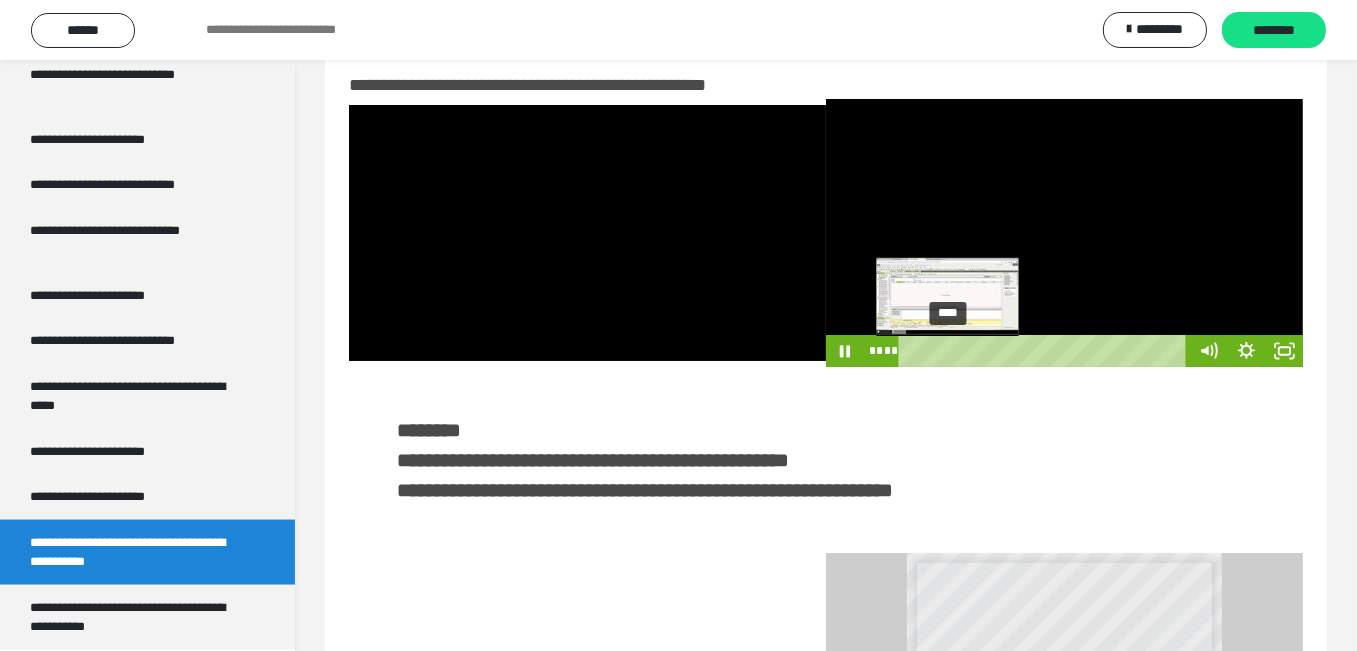 click on "****" at bounding box center (1046, 351) 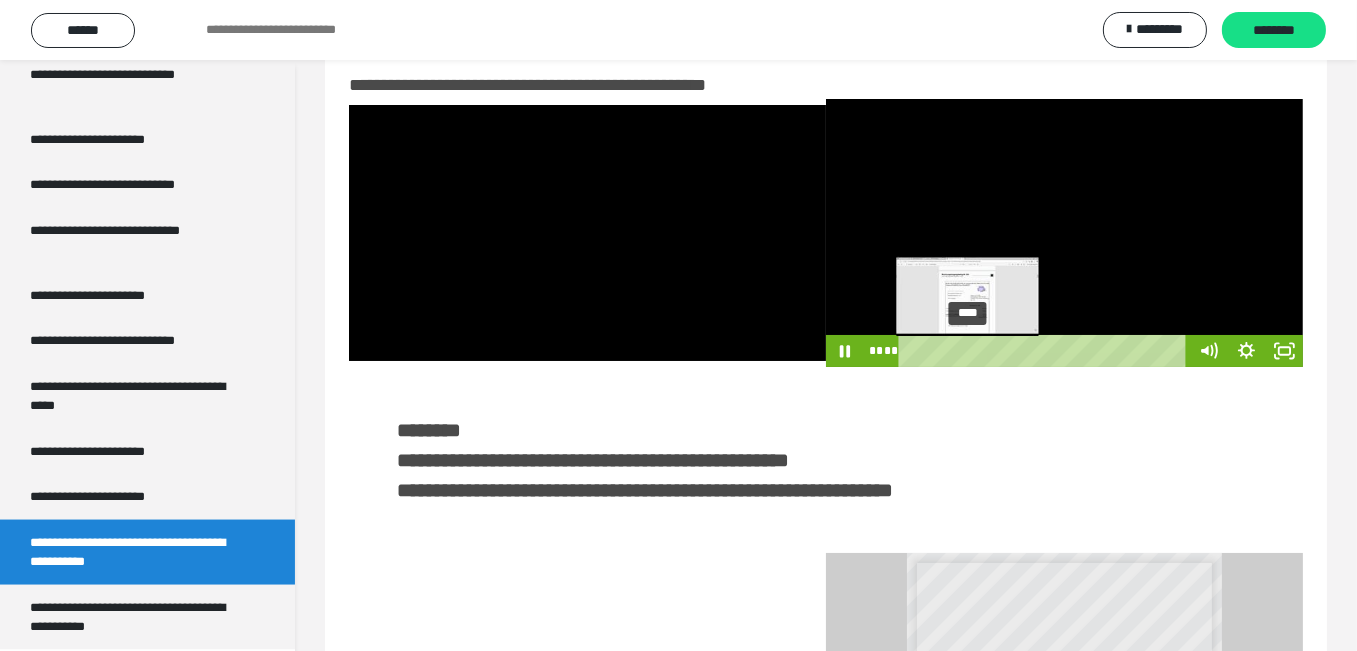 click on "****" at bounding box center (1046, 351) 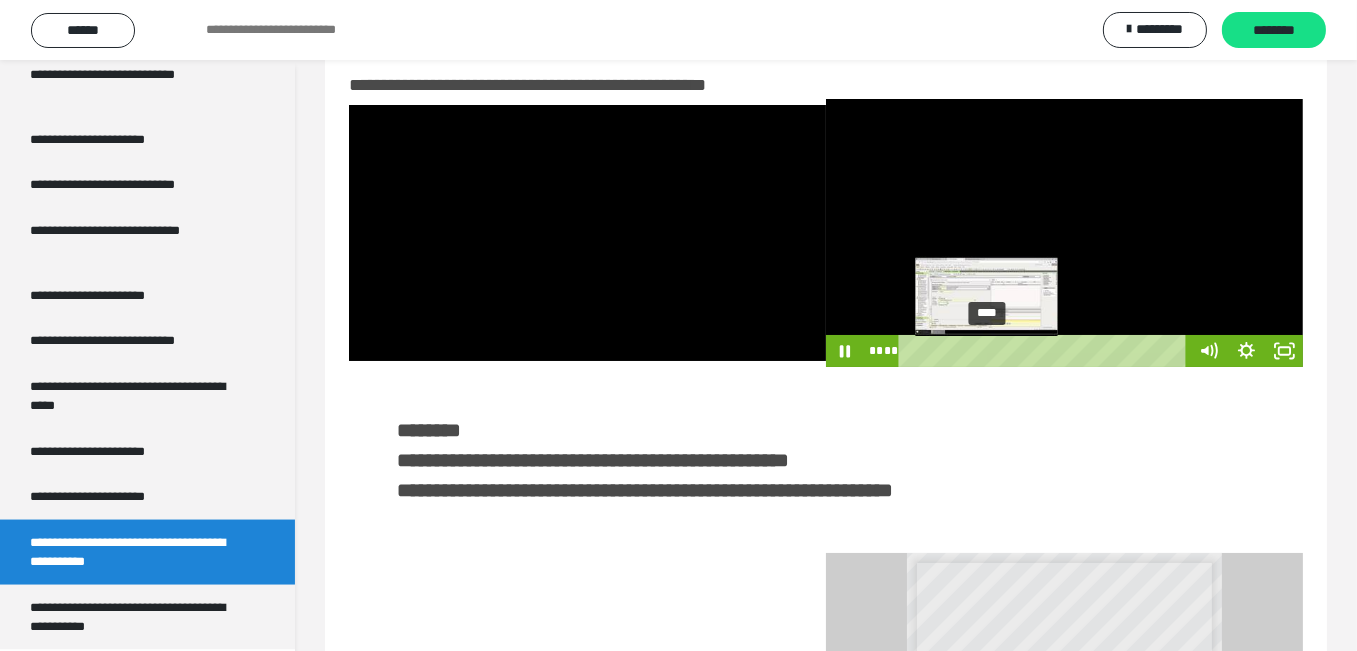 click on "****" at bounding box center [1046, 351] 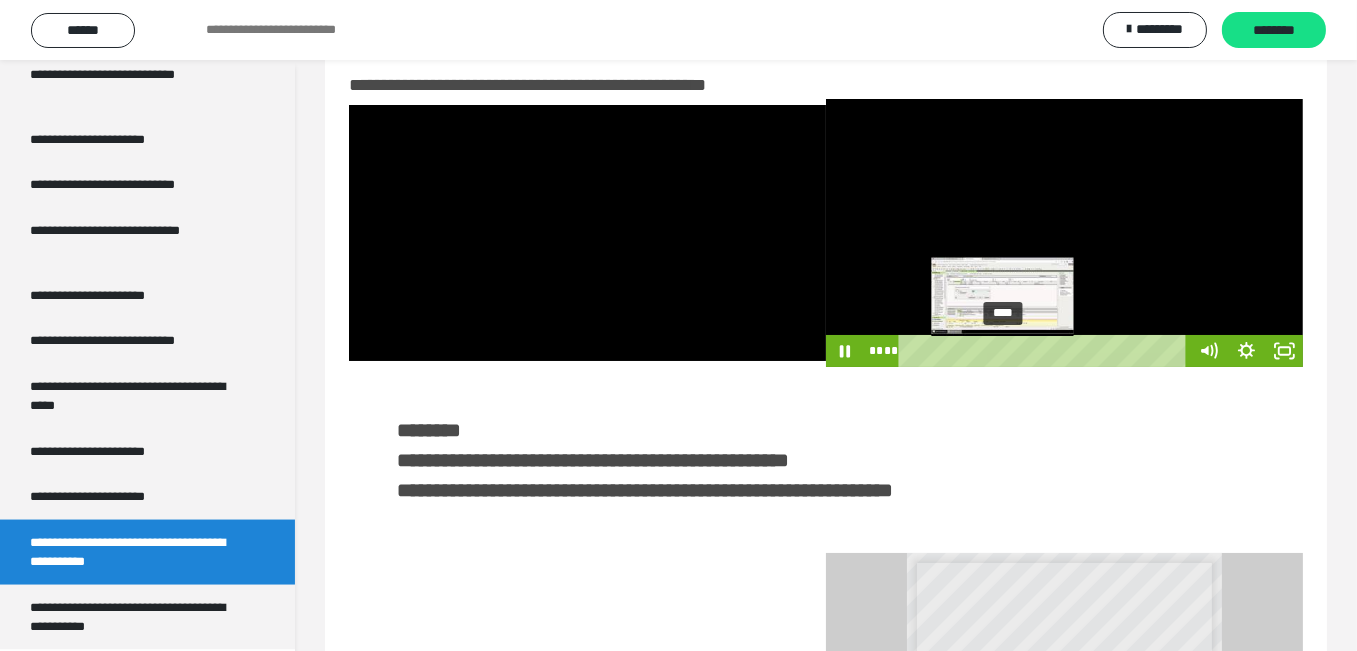 click on "****" at bounding box center [1046, 351] 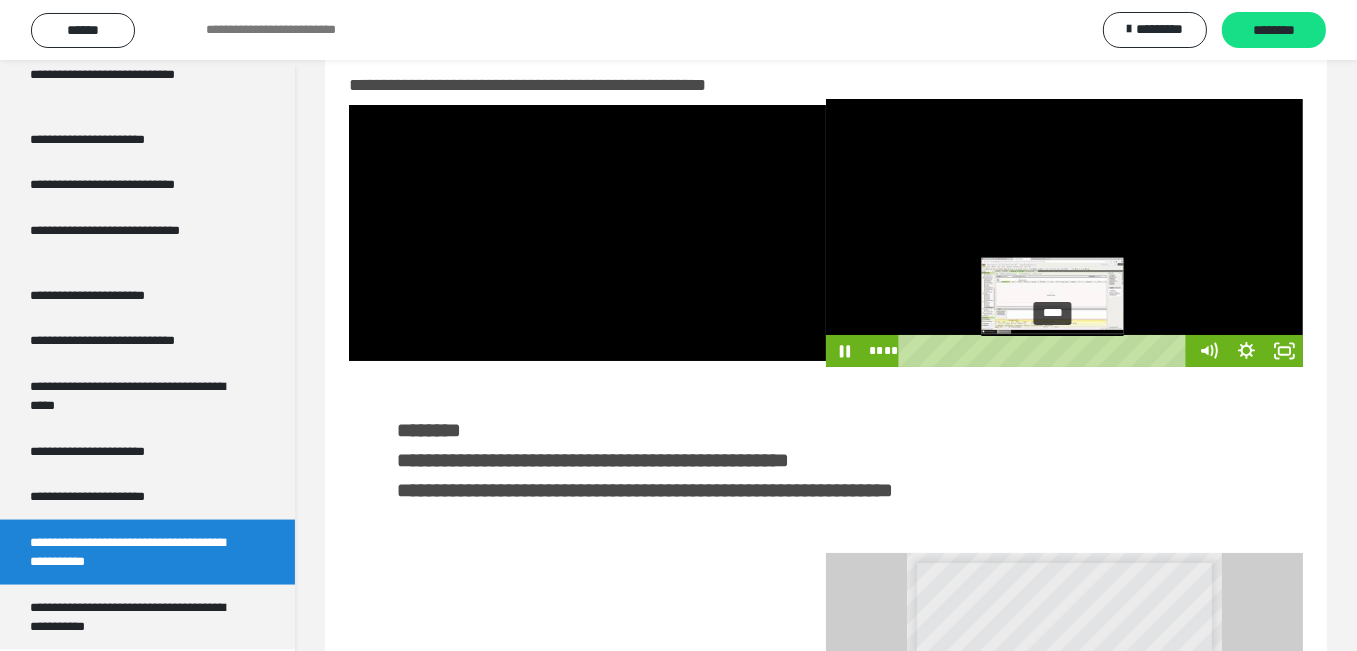 click on "****" at bounding box center (1046, 351) 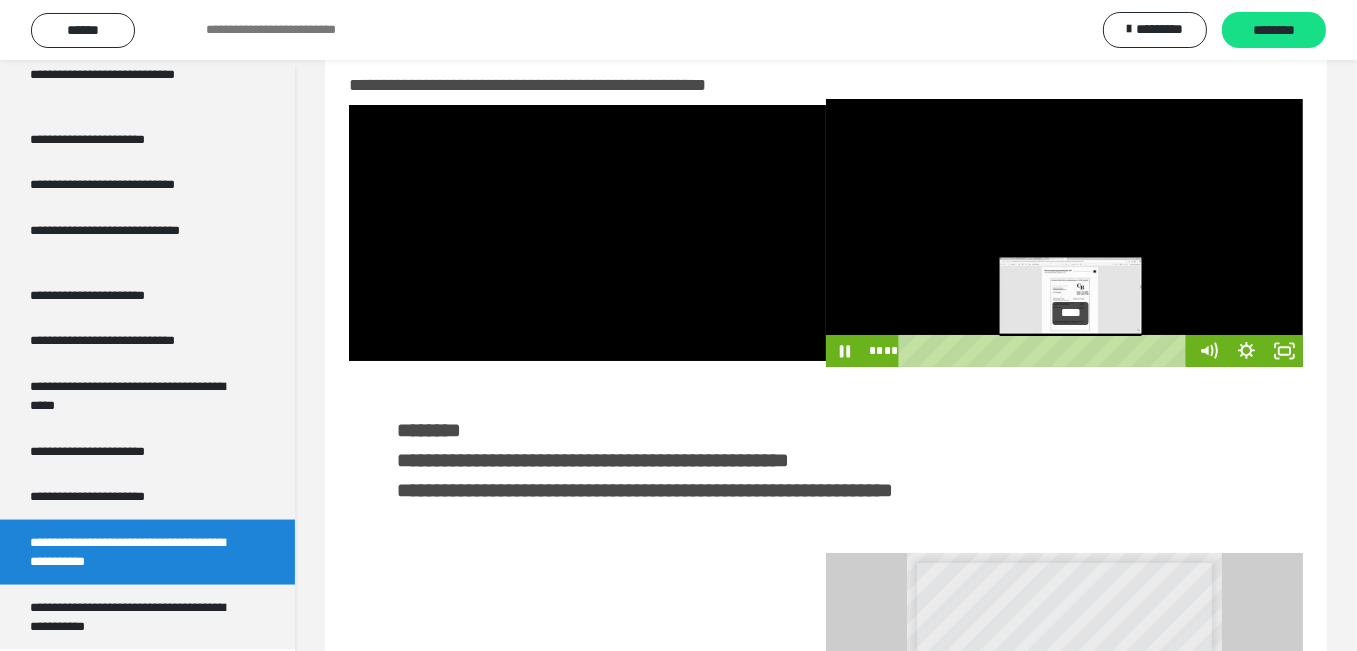 click on "****" at bounding box center (1046, 351) 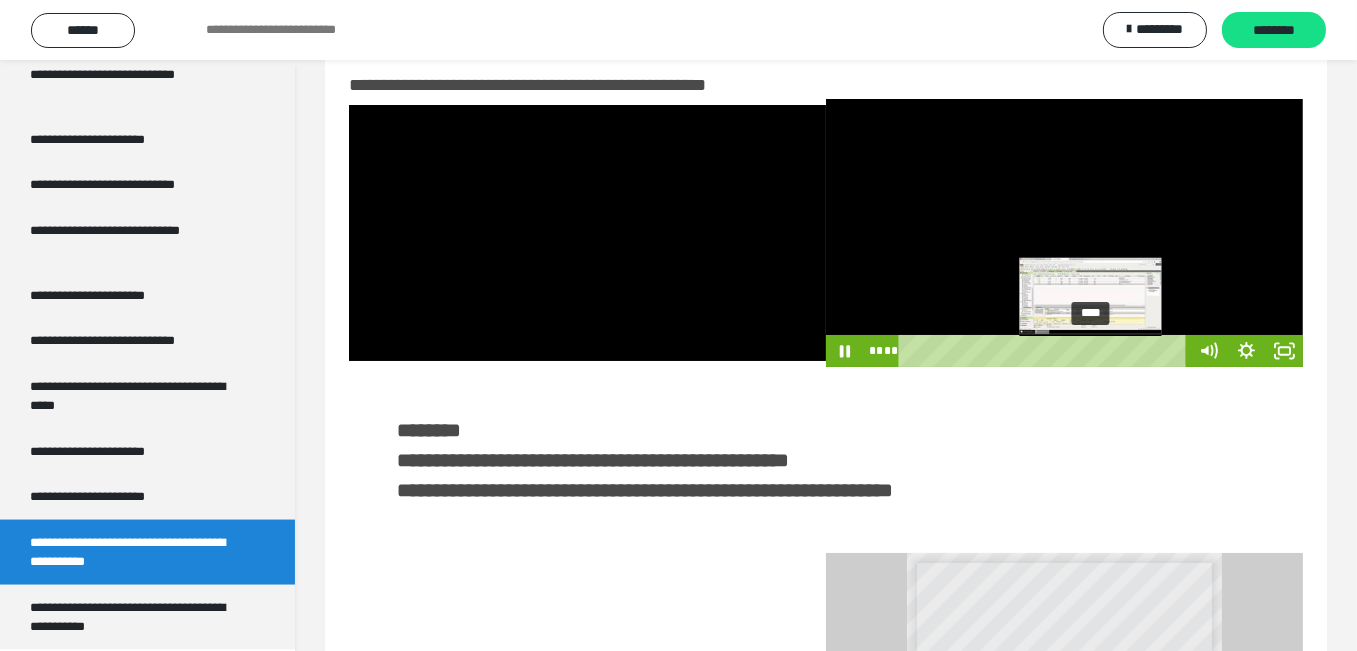 click on "****" at bounding box center [1046, 351] 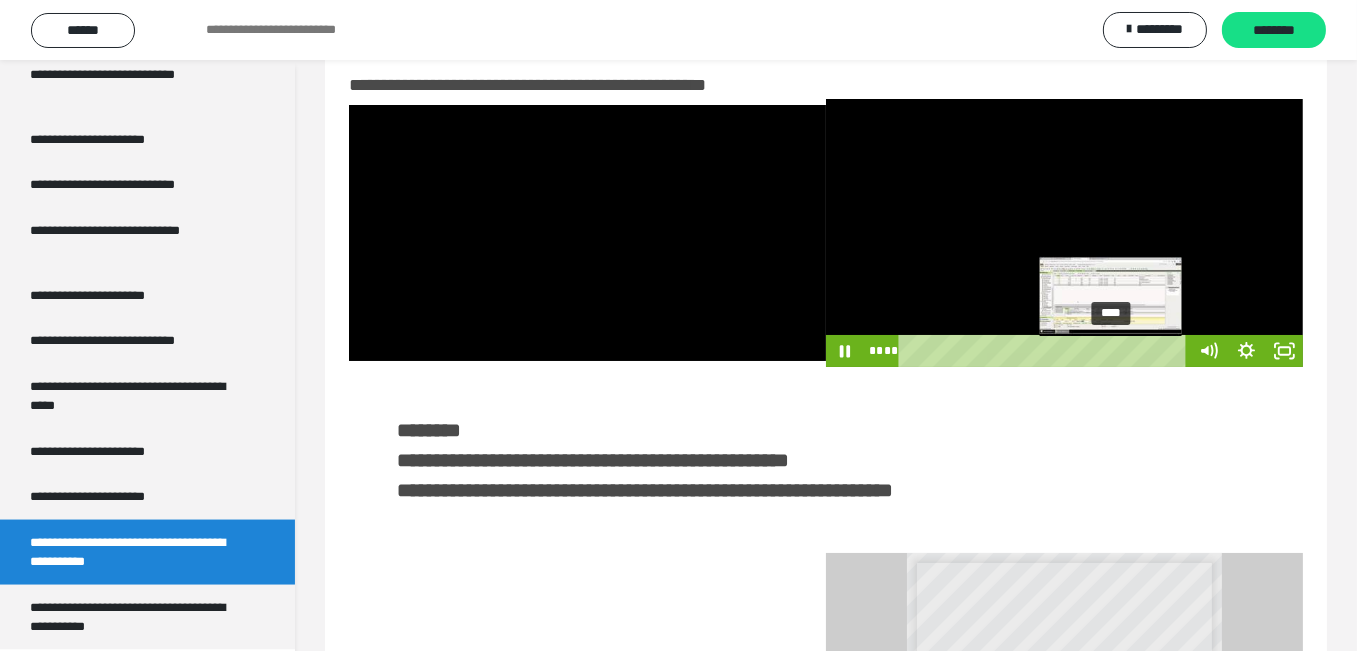 click on "****" at bounding box center [1046, 351] 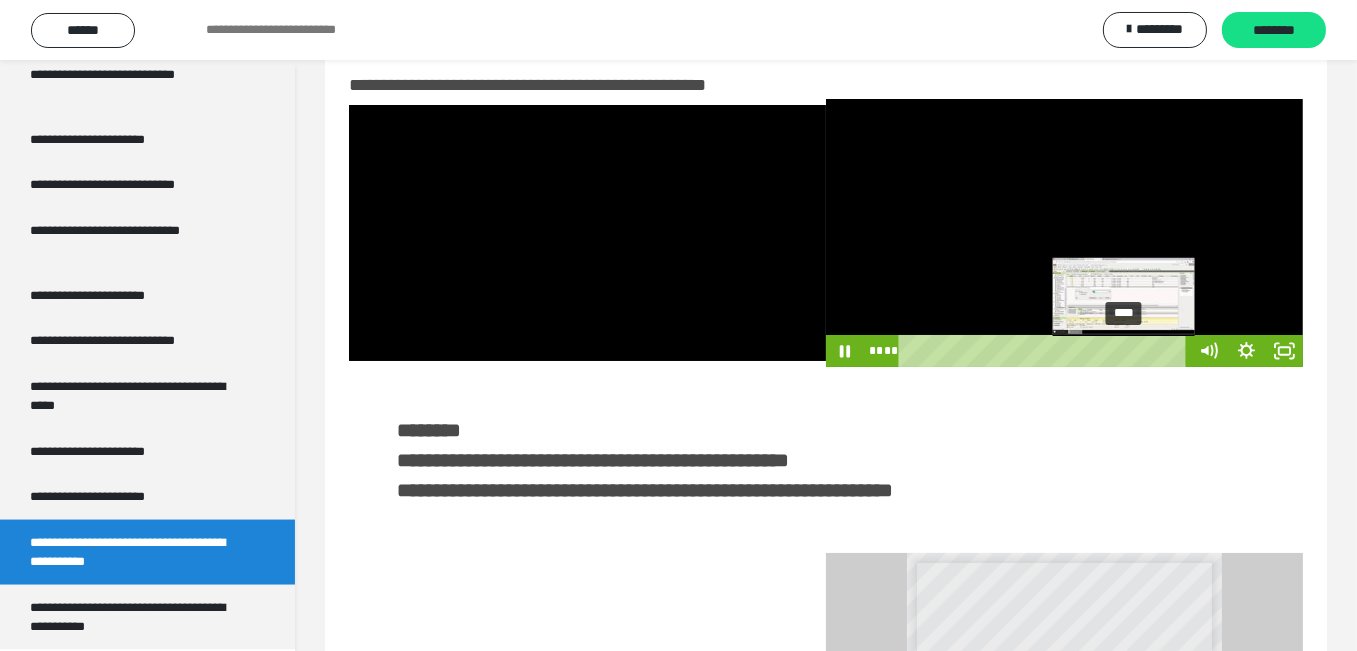 click on "****" at bounding box center [1046, 351] 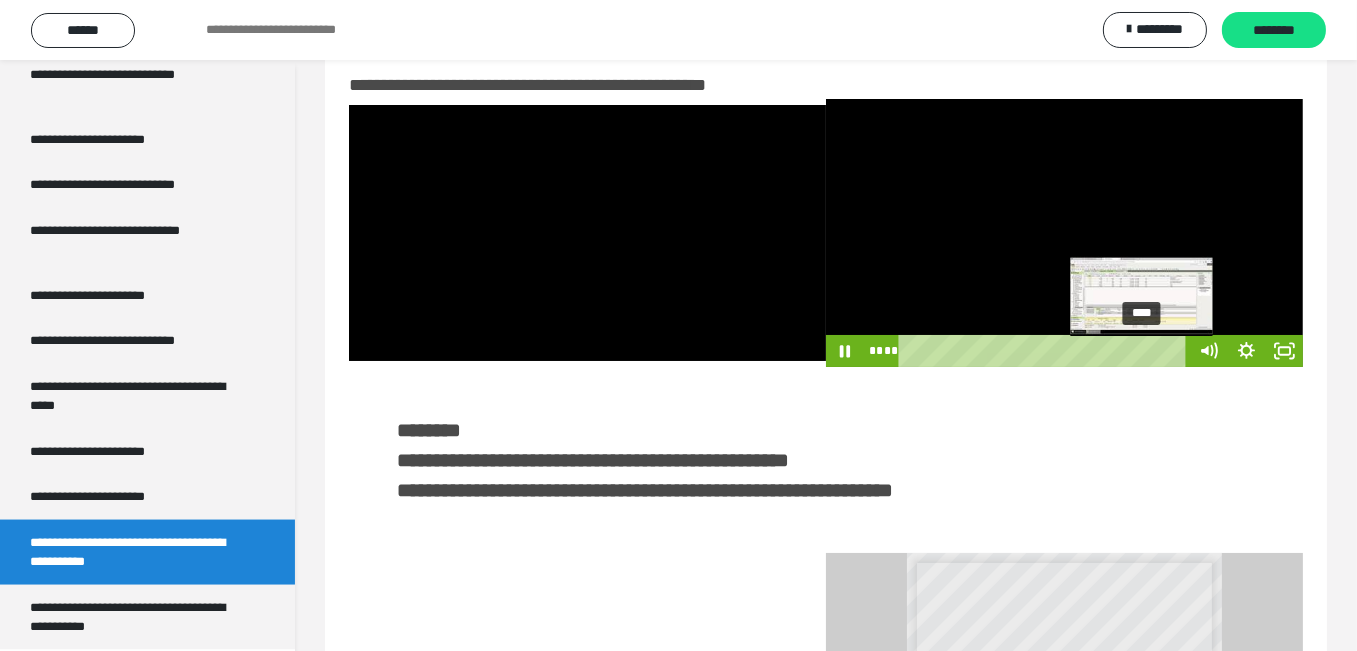 click on "****" at bounding box center (1046, 351) 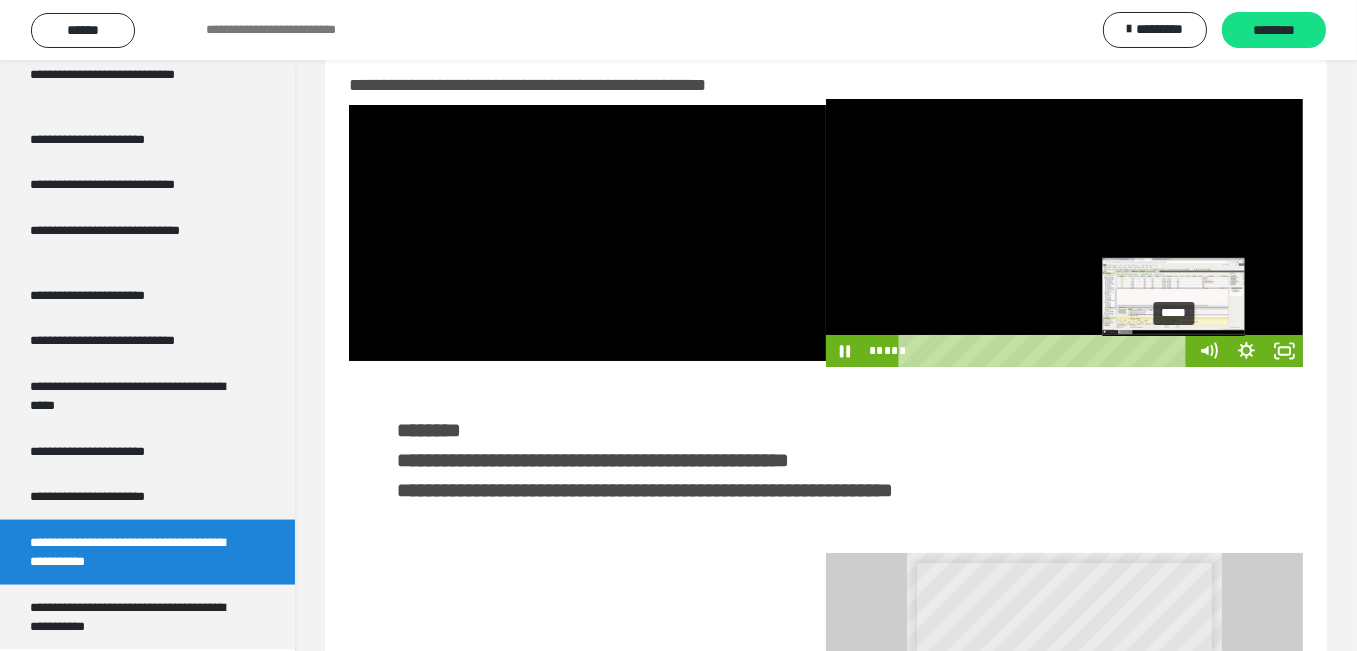 click on "*****" at bounding box center (1046, 351) 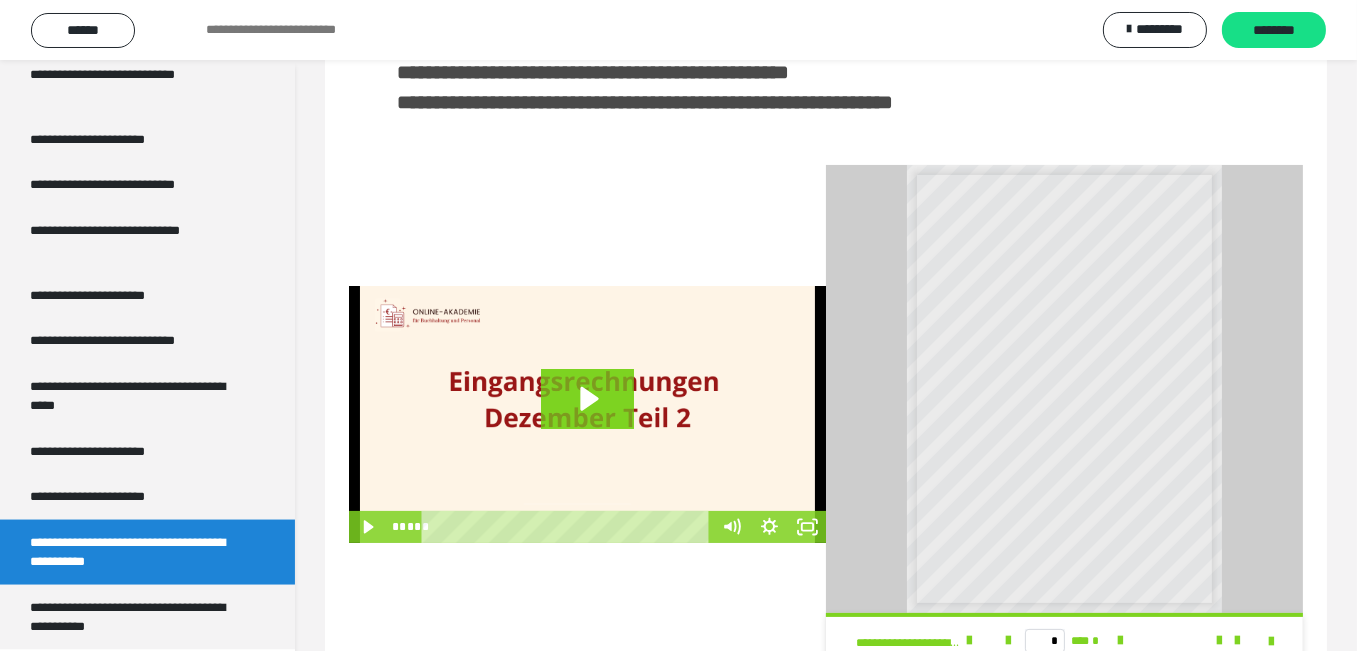 scroll, scrollTop: 461, scrollLeft: 0, axis: vertical 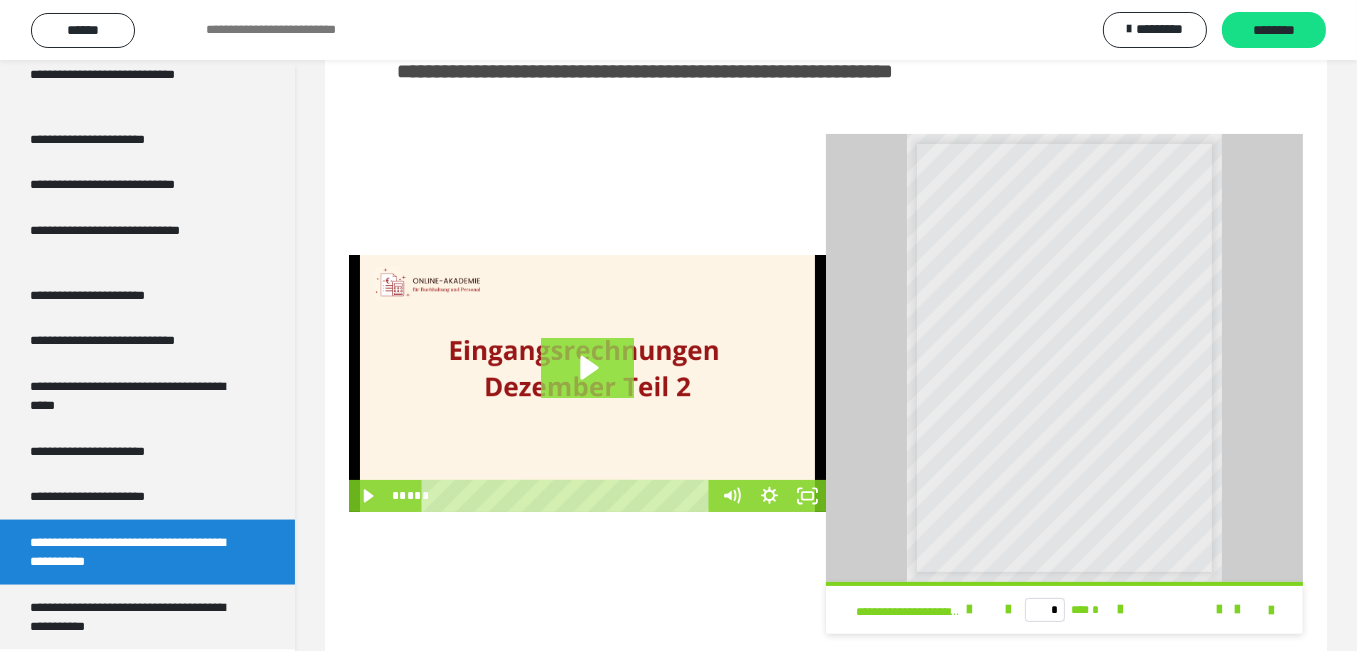click 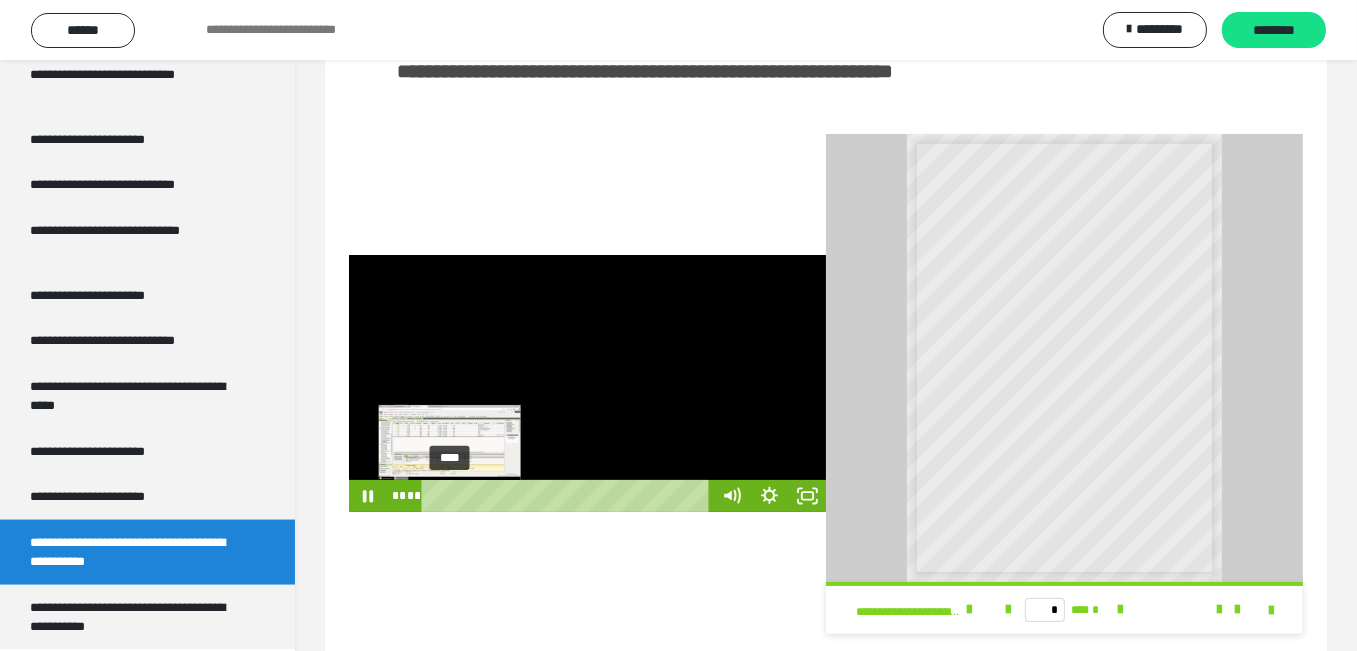 click on "****" at bounding box center [569, 496] 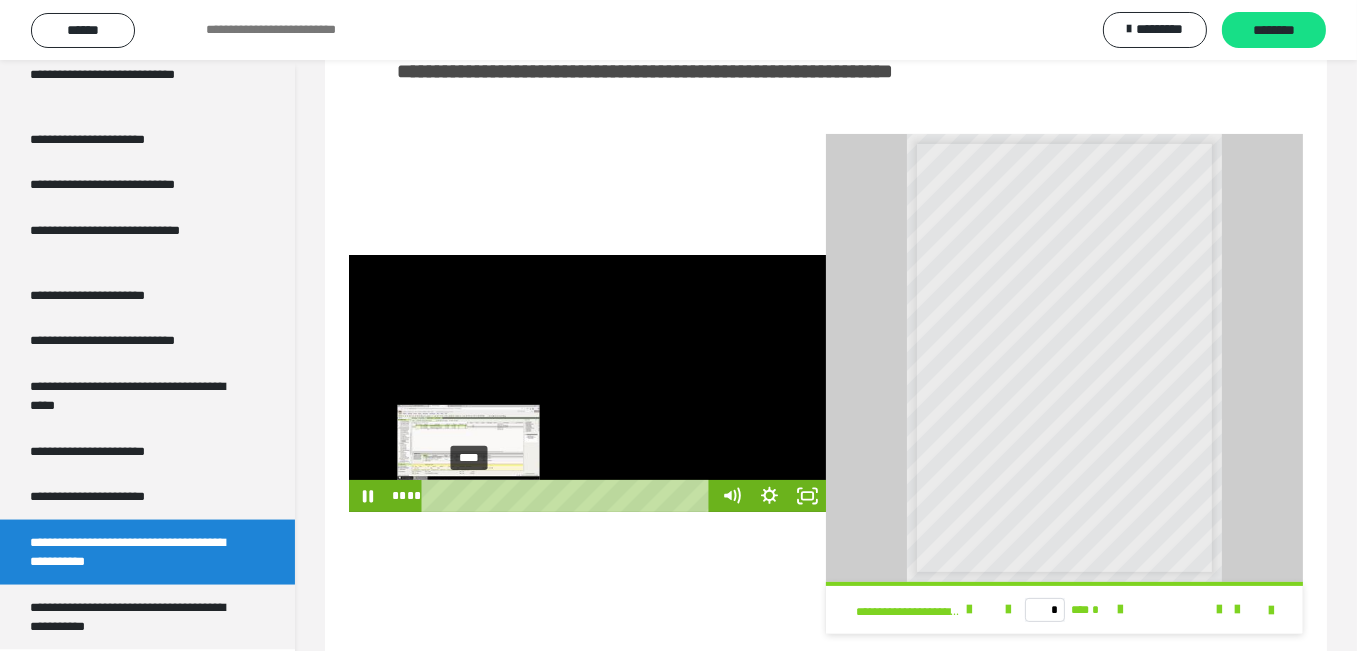 click on "****" at bounding box center [569, 496] 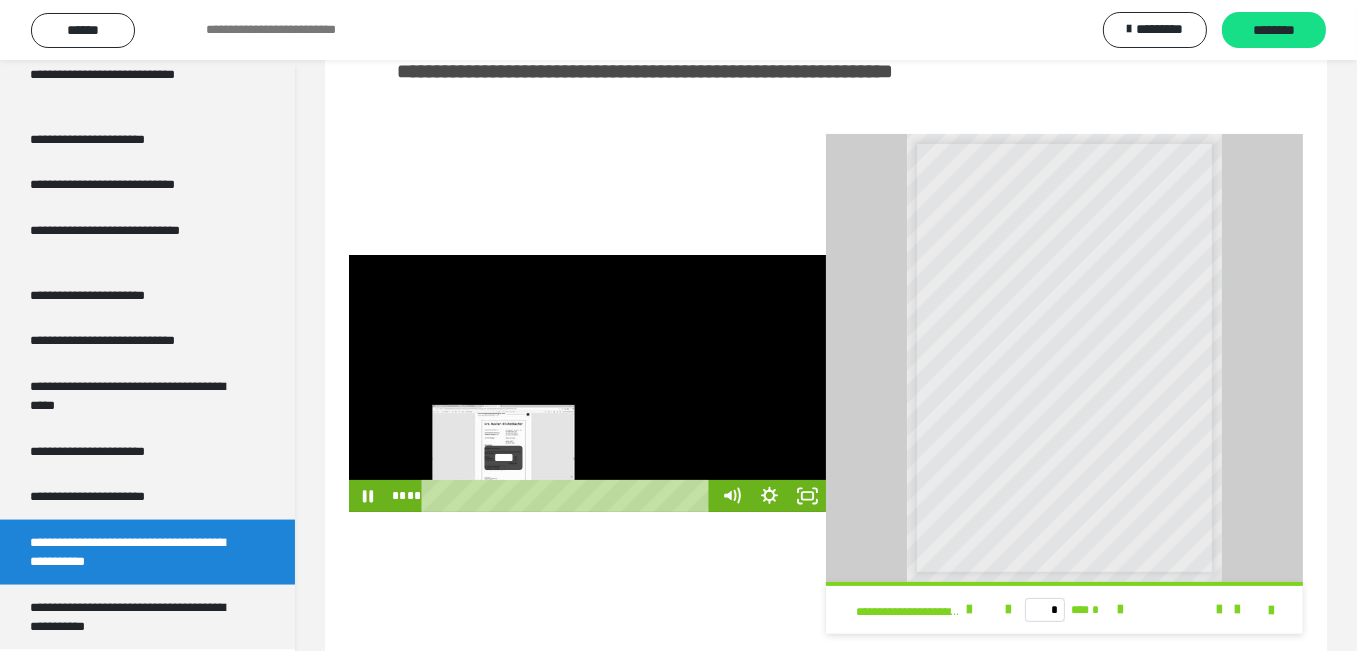 click on "****" at bounding box center [569, 496] 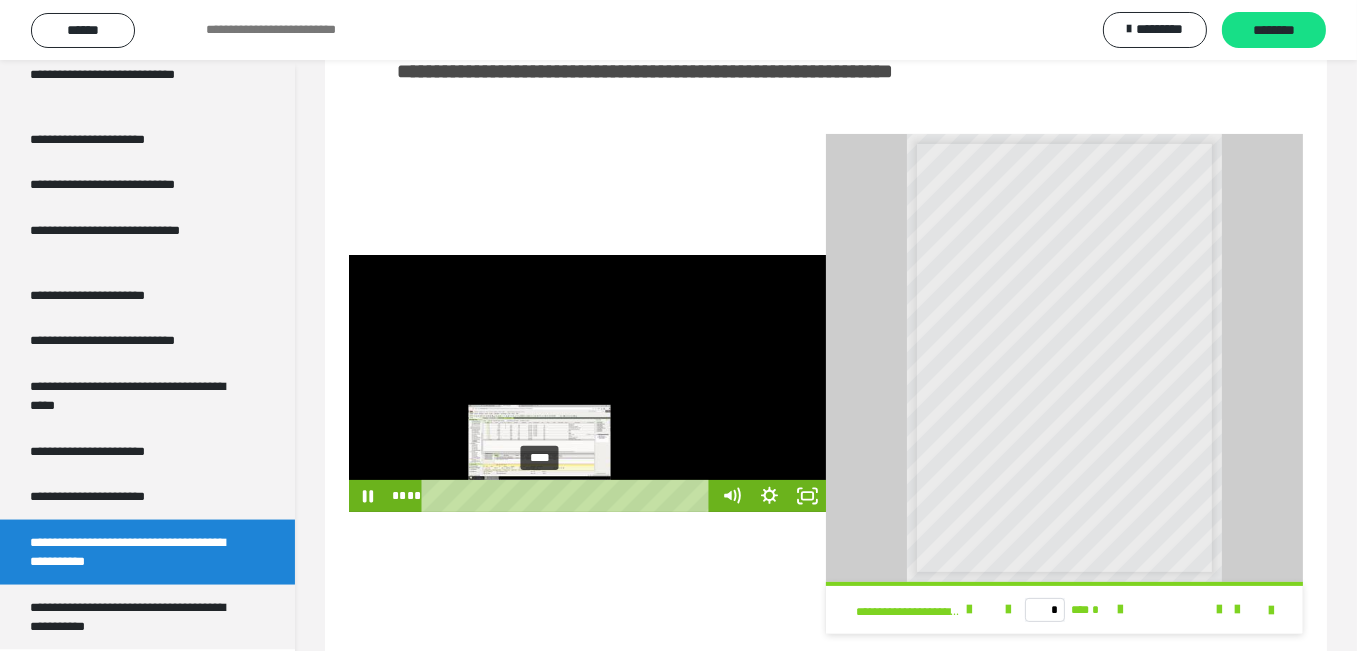click on "****" at bounding box center [569, 496] 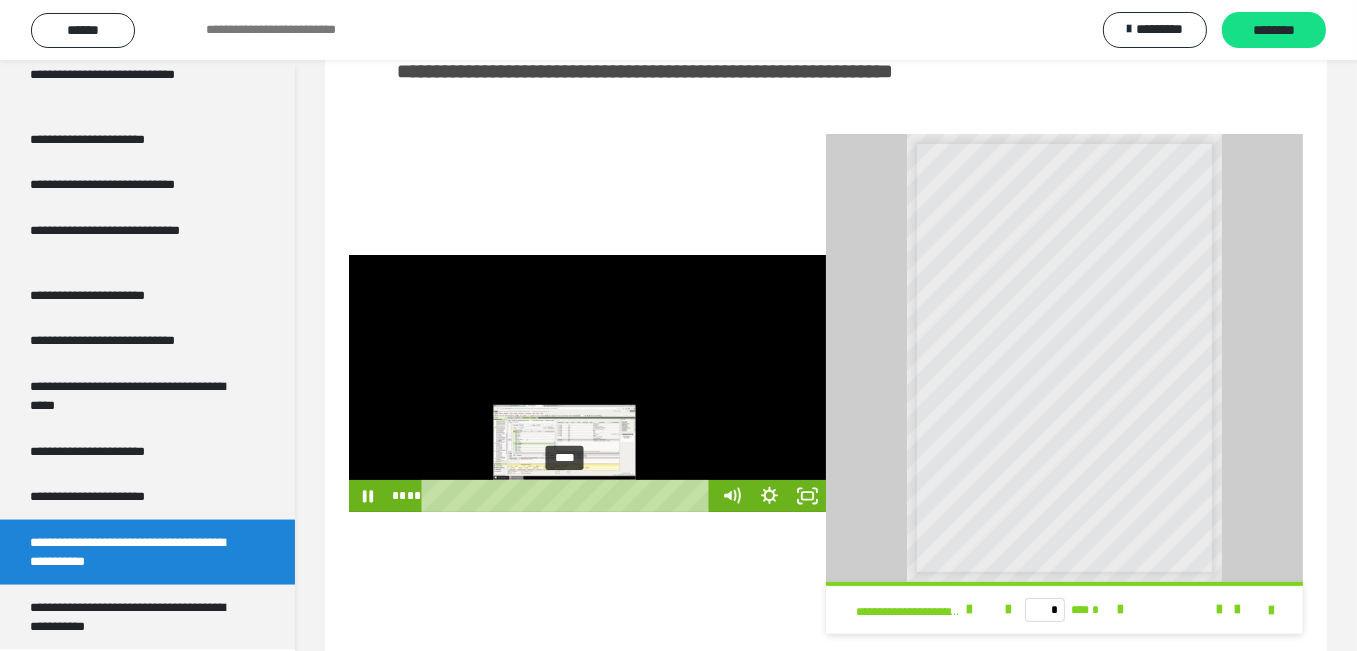 click on "****" at bounding box center (569, 496) 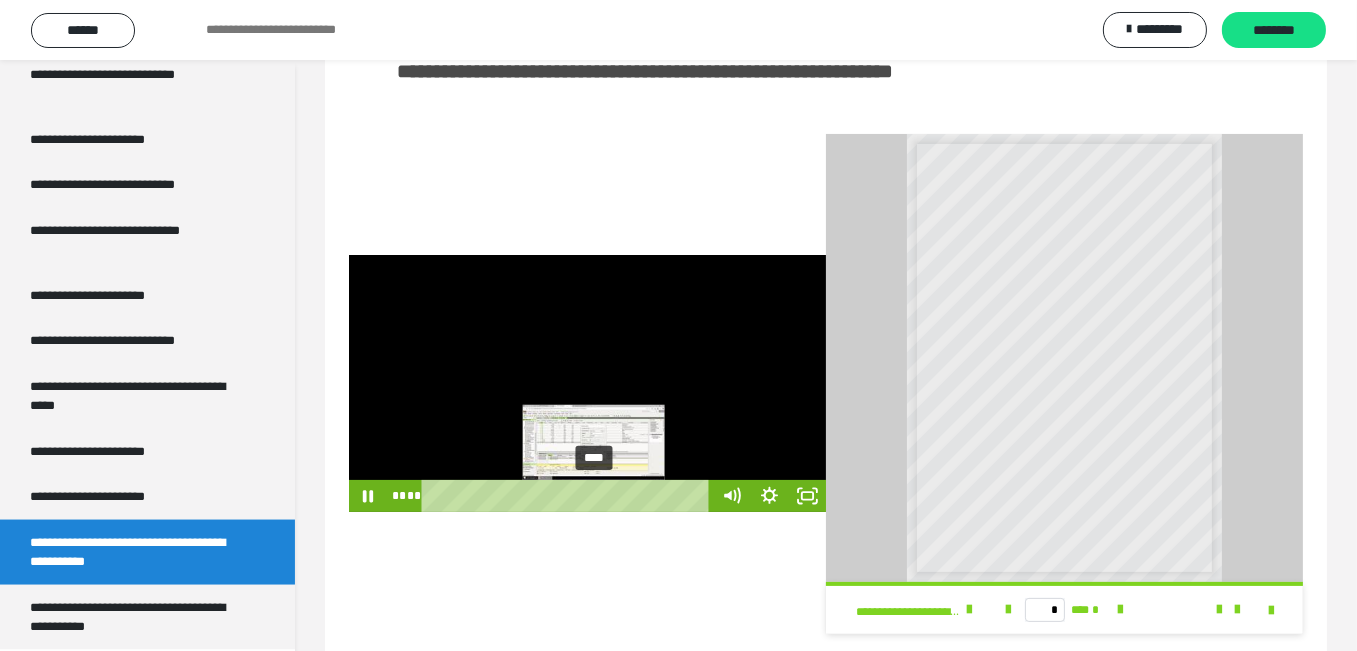 click on "****" at bounding box center [569, 496] 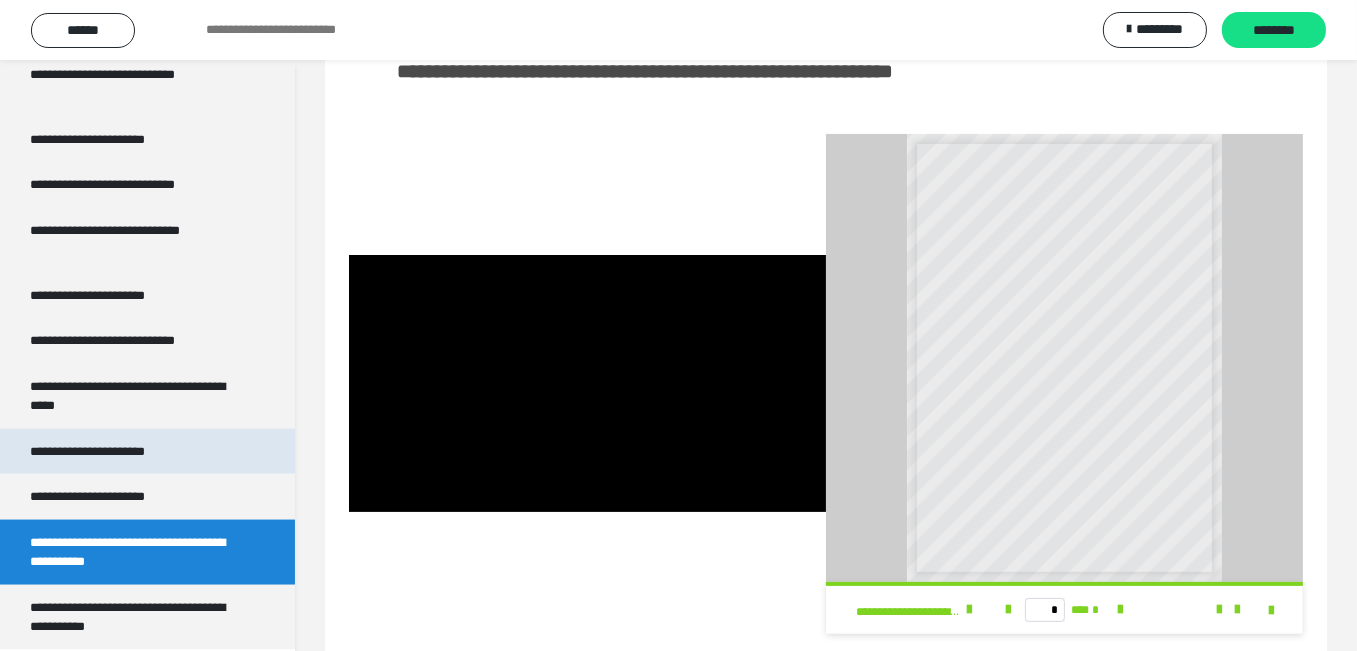 click on "**********" at bounding box center [110, 451] 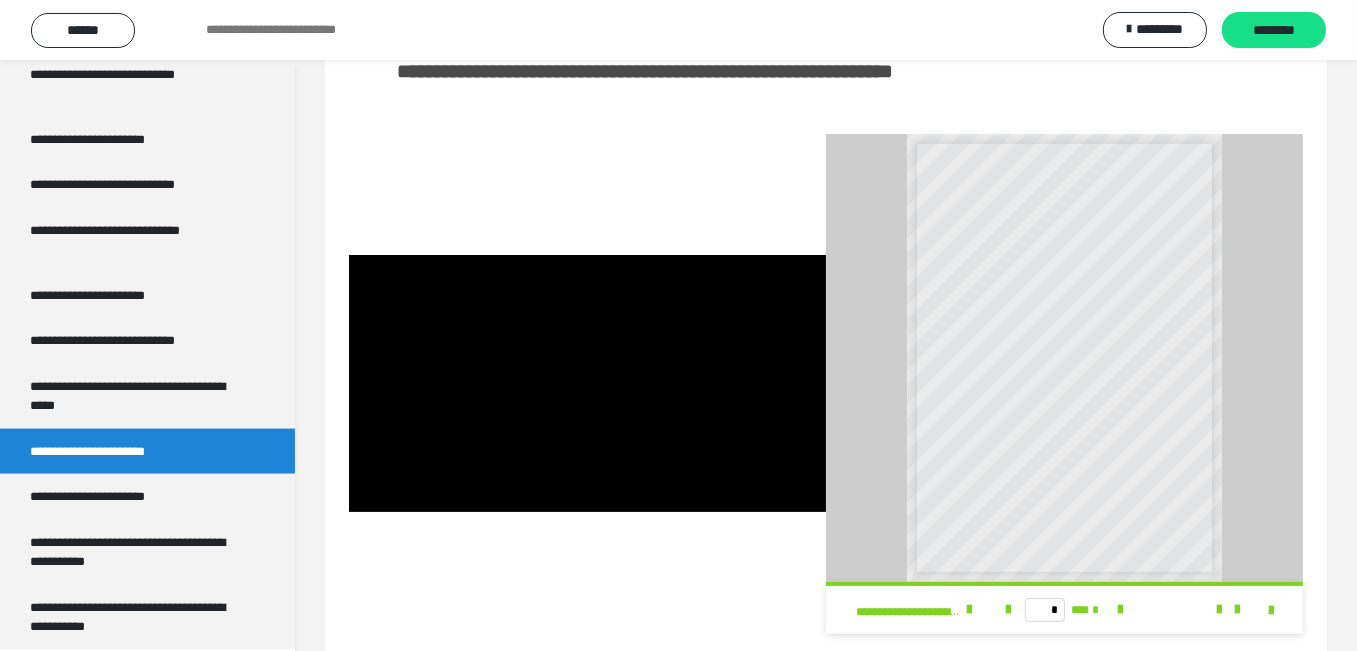 scroll, scrollTop: 60, scrollLeft: 0, axis: vertical 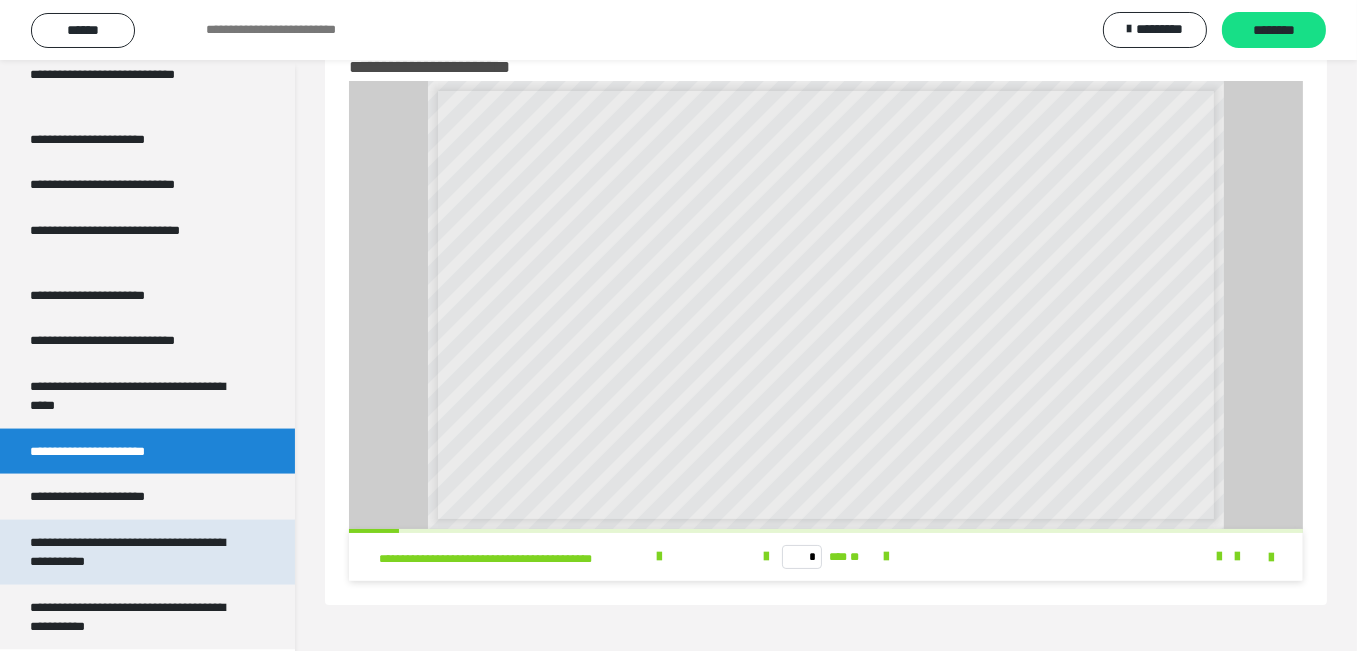 click on "**********" at bounding box center (132, 552) 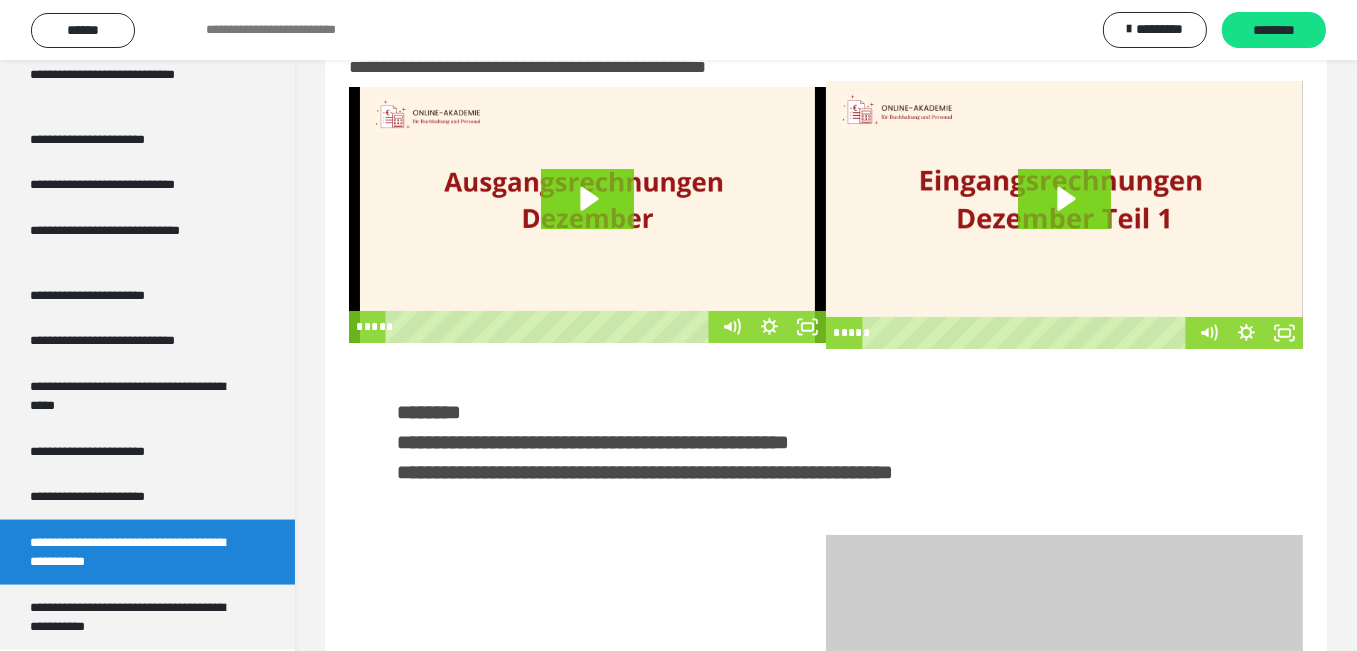 scroll, scrollTop: 248, scrollLeft: 0, axis: vertical 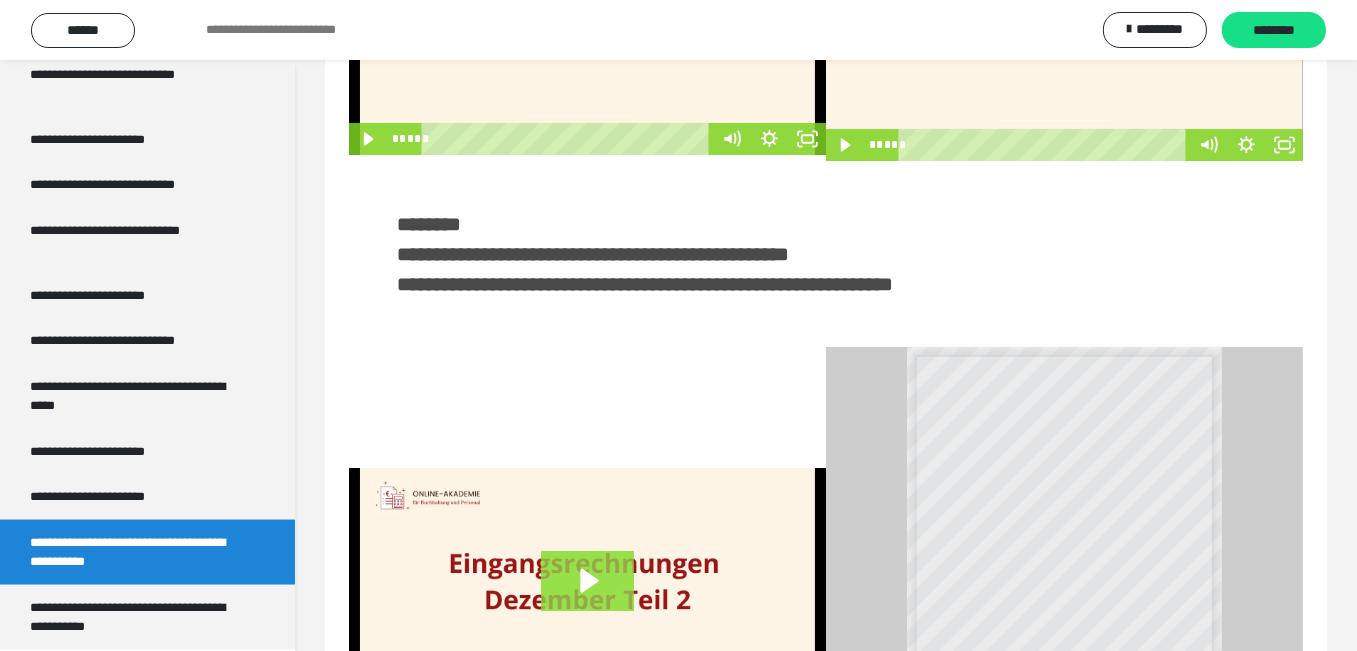 click 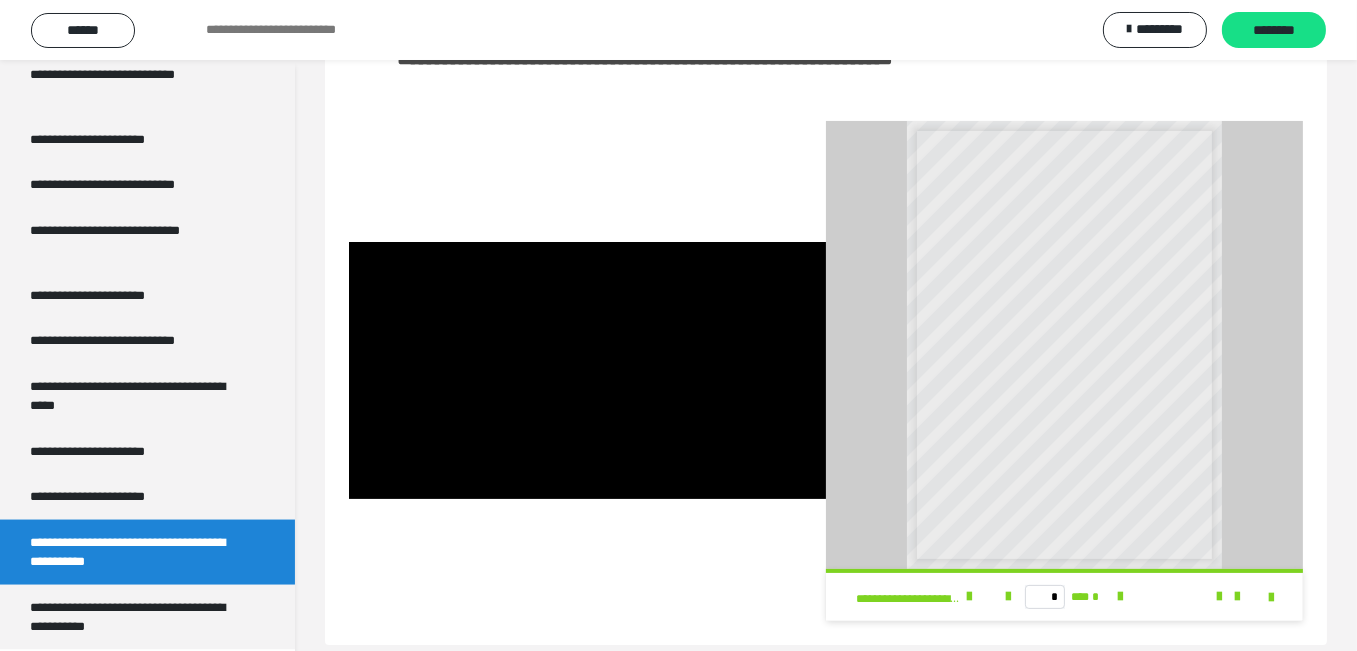scroll, scrollTop: 477, scrollLeft: 0, axis: vertical 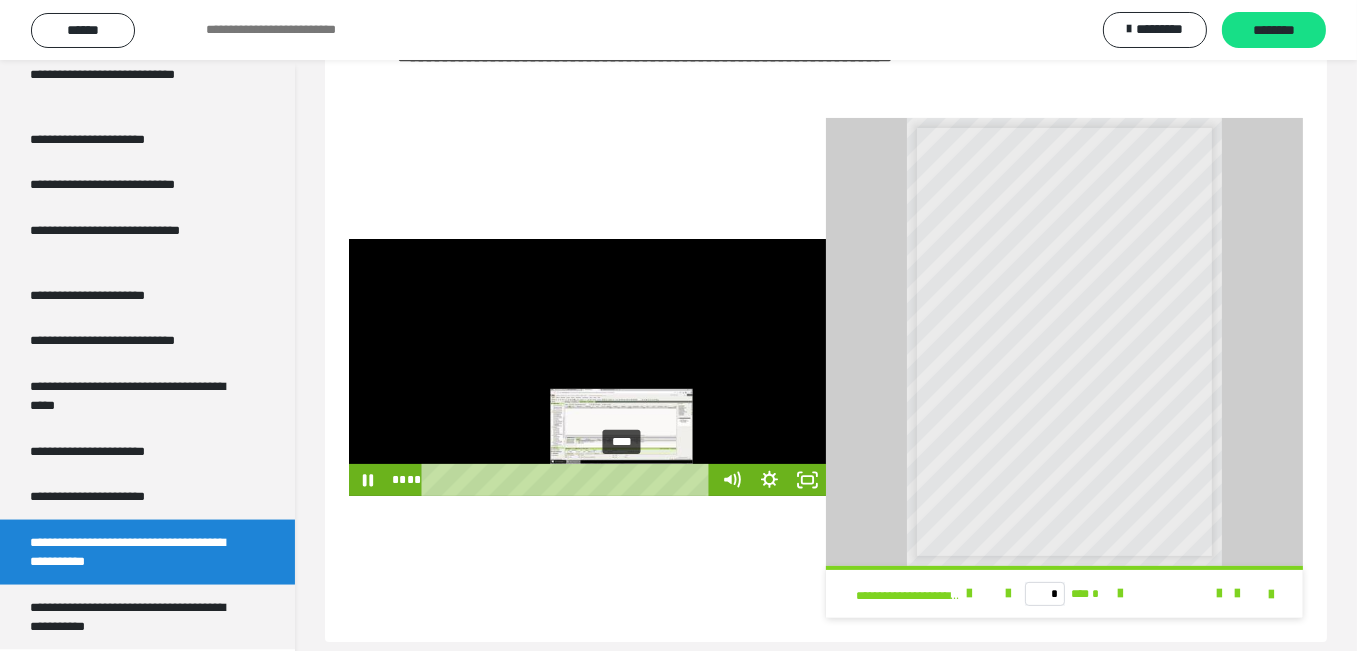 click on "****" at bounding box center [569, 480] 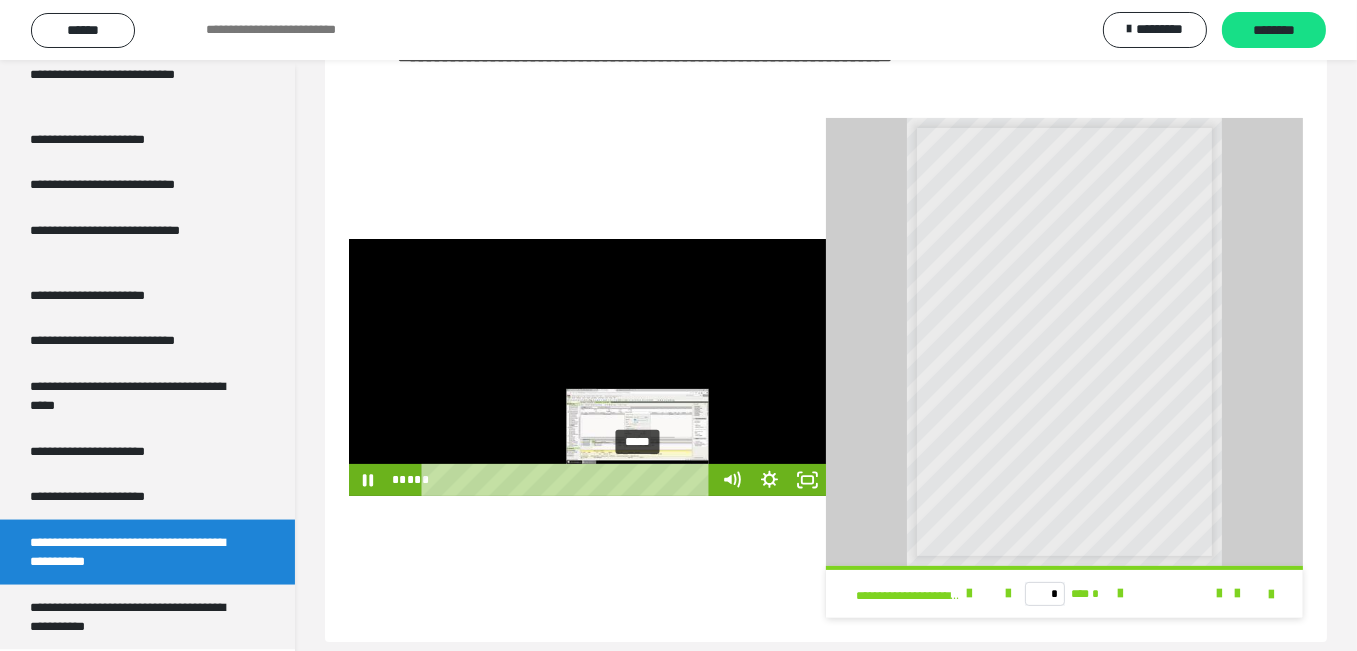 click on "*****" at bounding box center (569, 480) 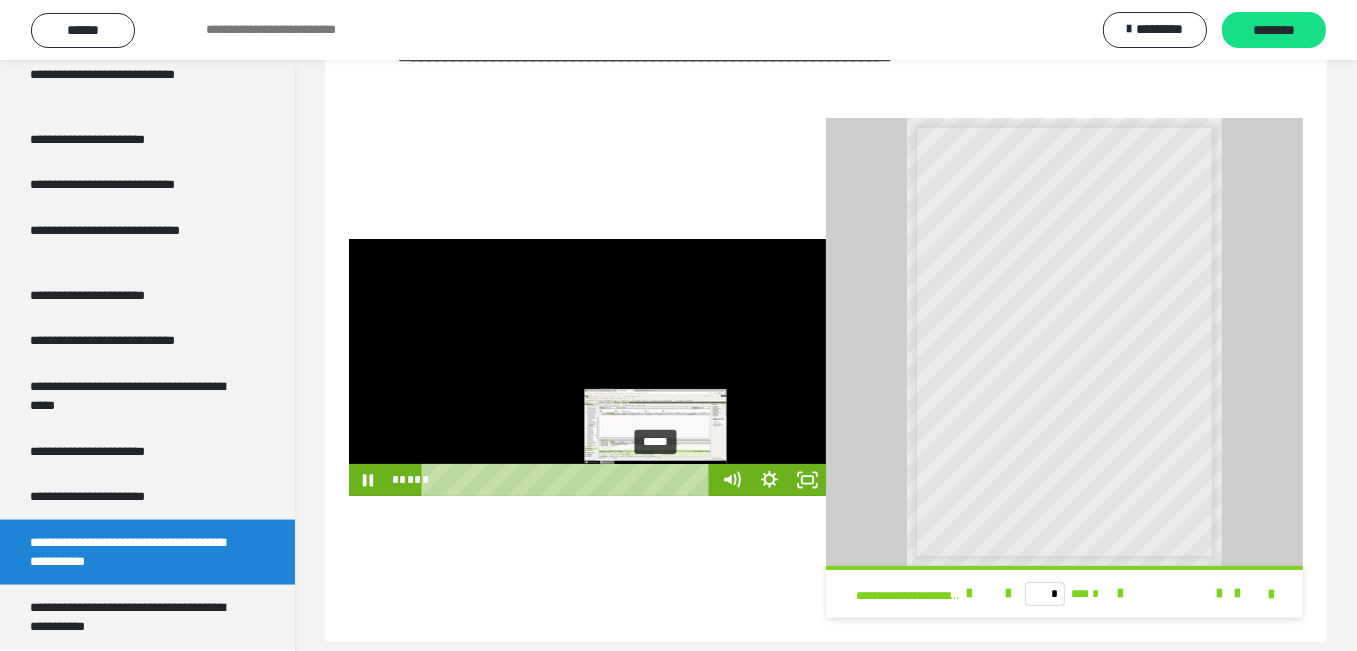 click on "*****" at bounding box center (569, 480) 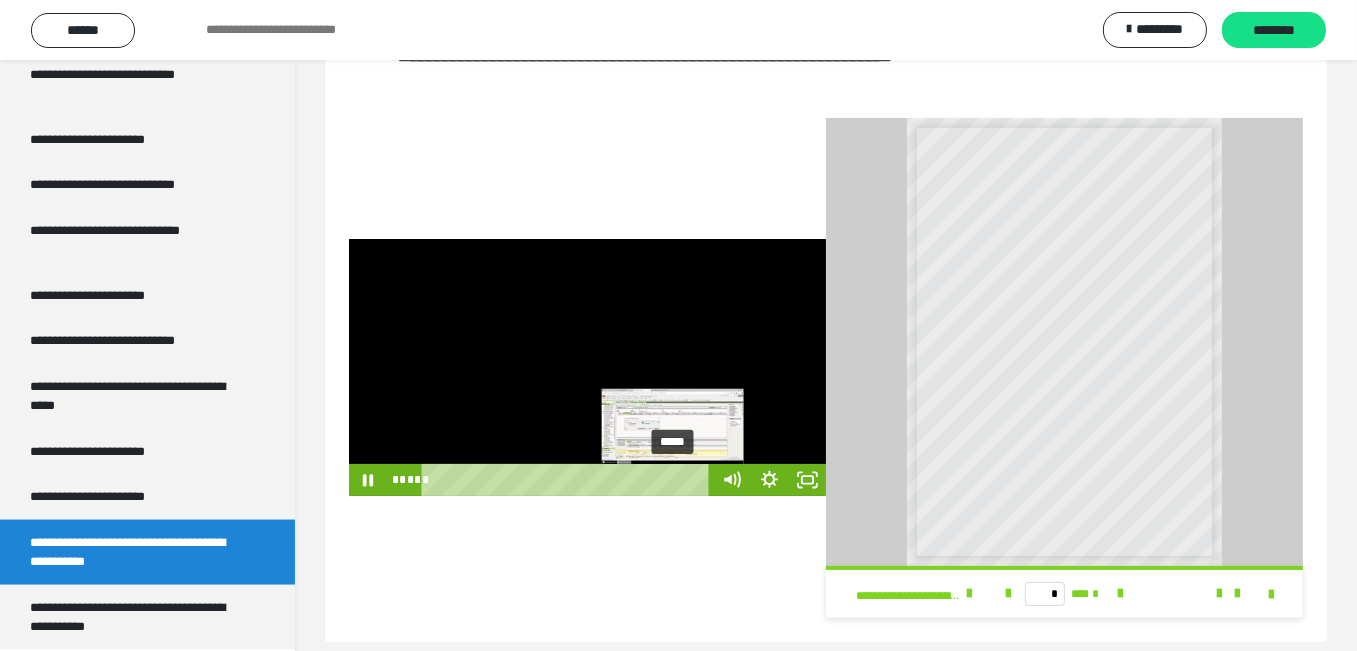click on "*****" at bounding box center [569, 480] 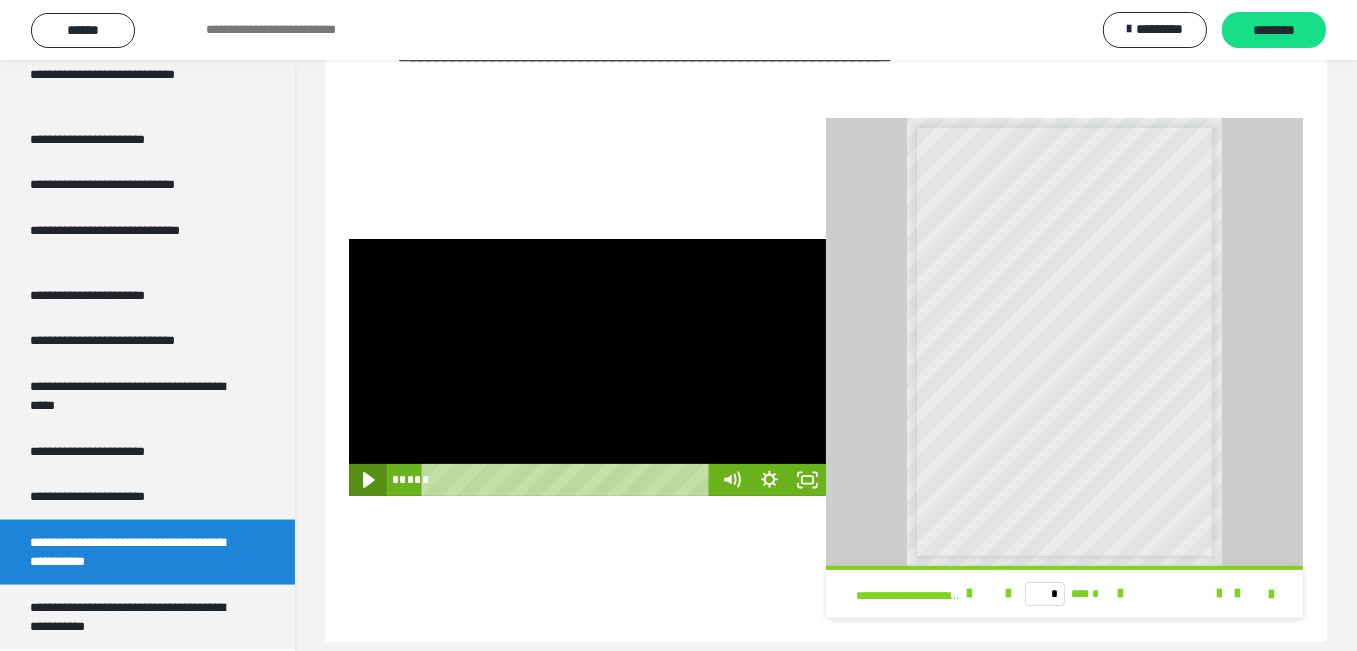 click 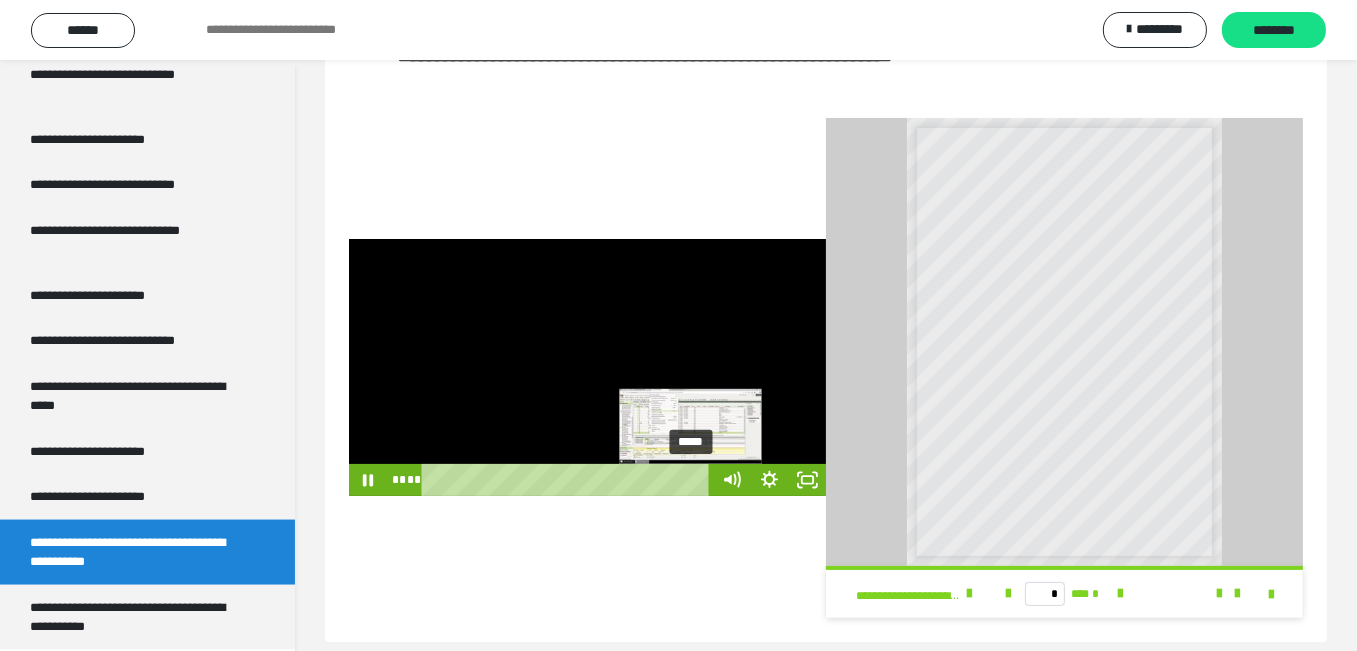 click on "*****" at bounding box center [569, 480] 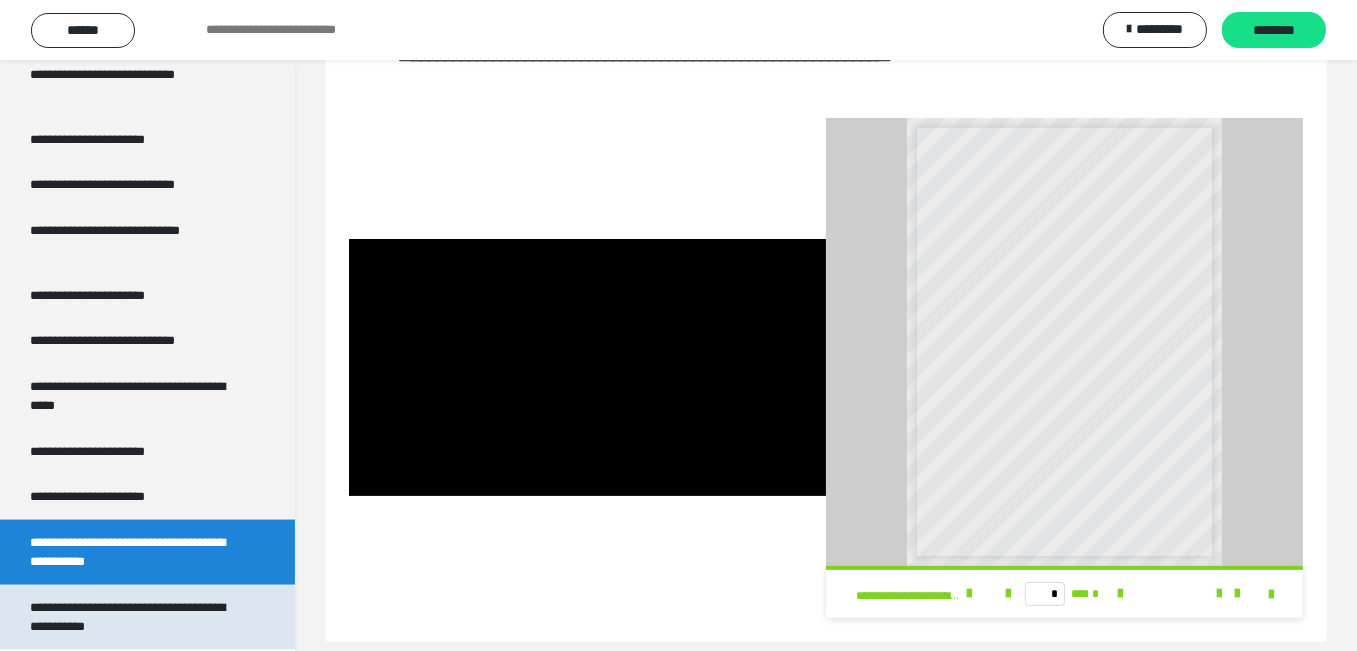 click on "**********" at bounding box center (132, 617) 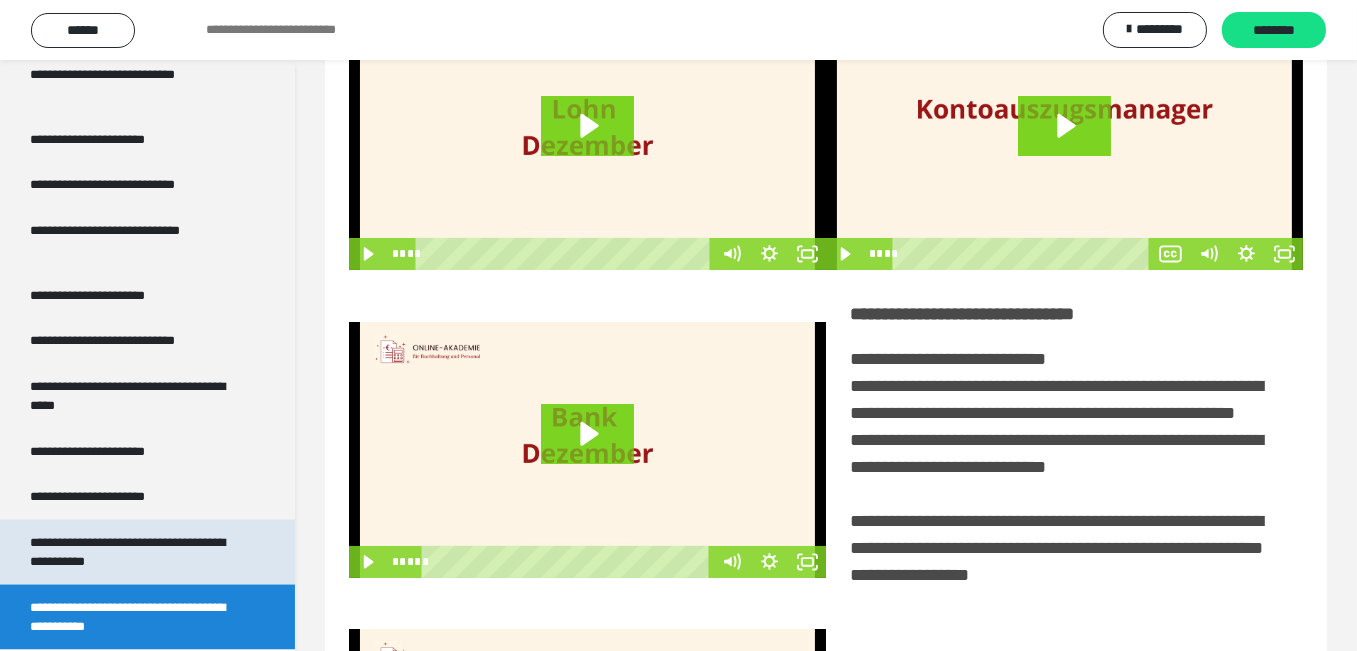 scroll, scrollTop: 128, scrollLeft: 0, axis: vertical 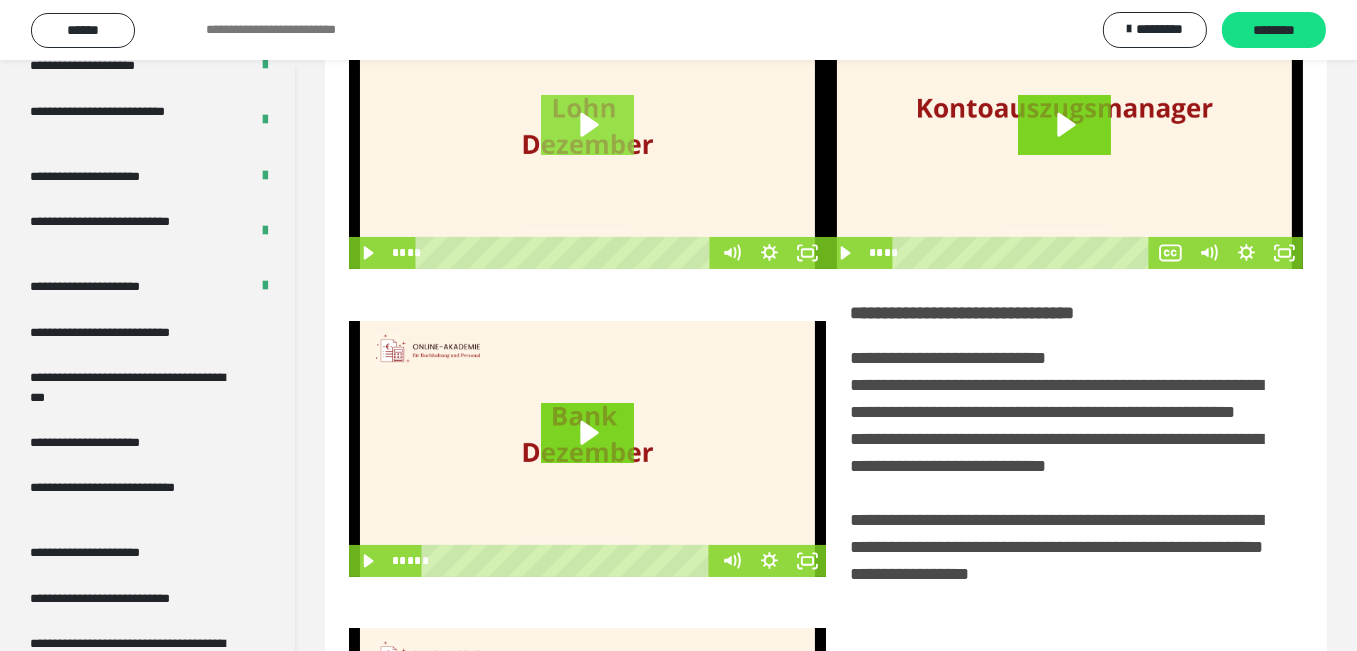 click 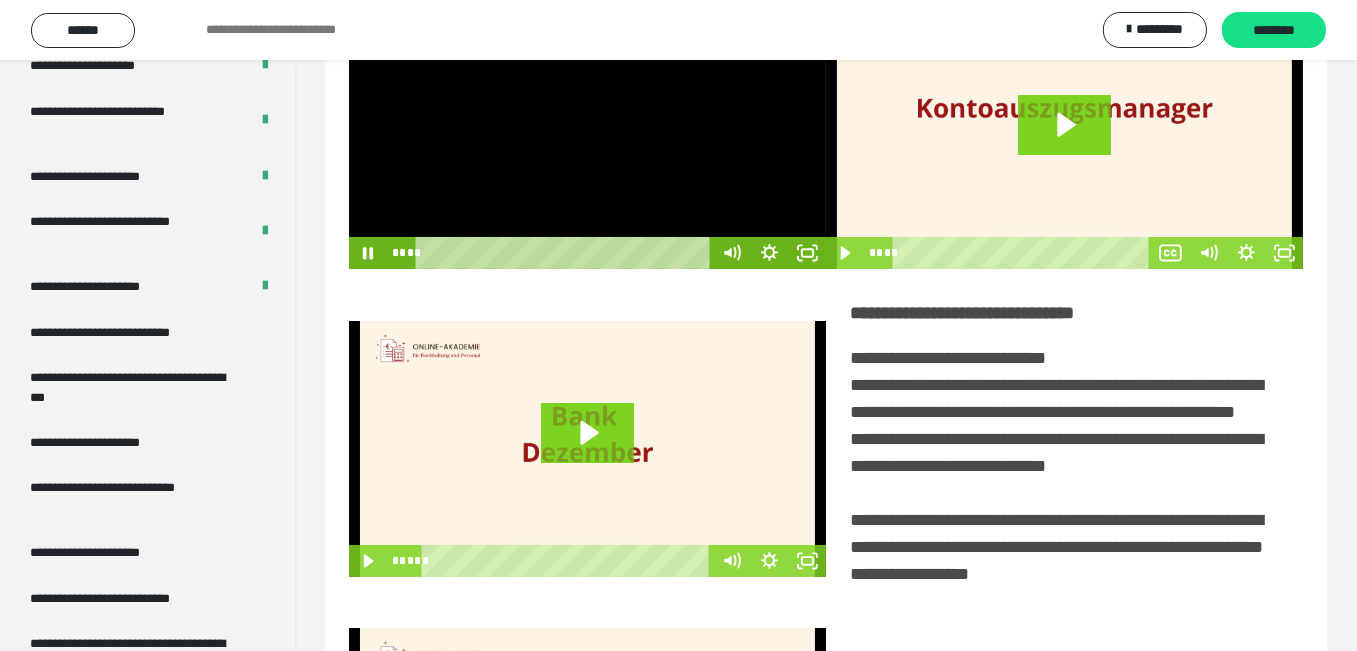 scroll, scrollTop: 0, scrollLeft: 0, axis: both 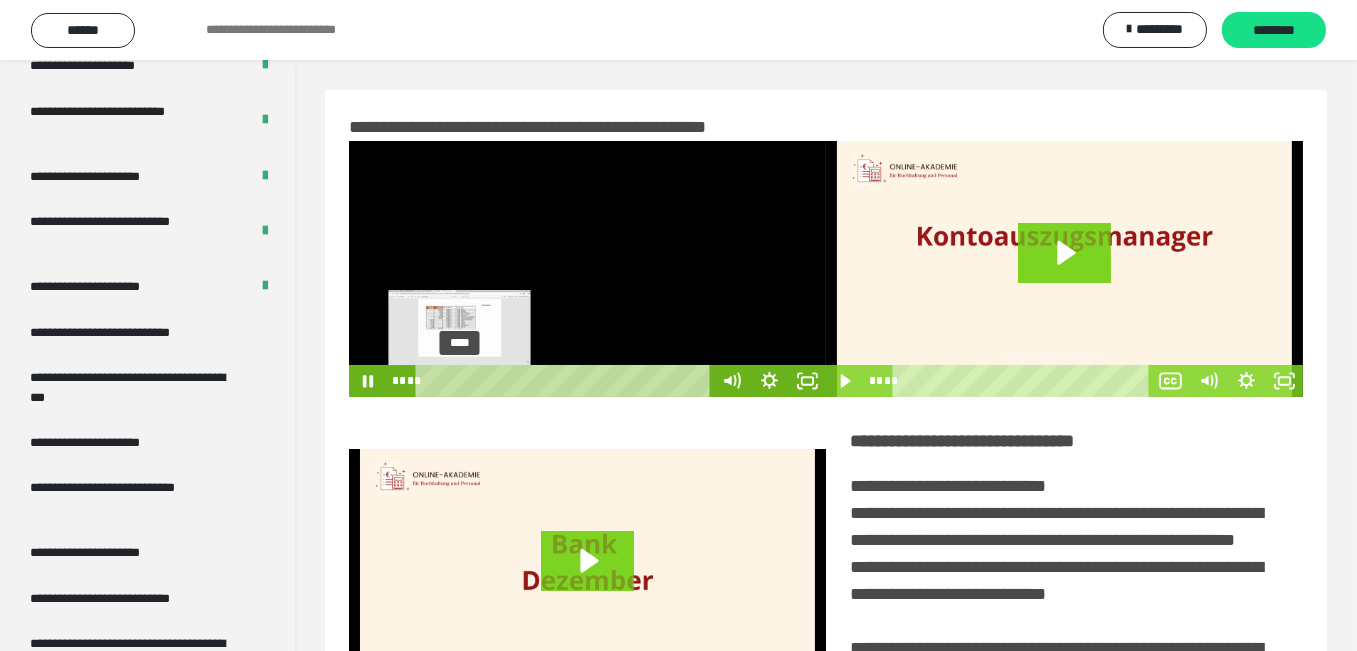 click on "****" at bounding box center [566, 381] 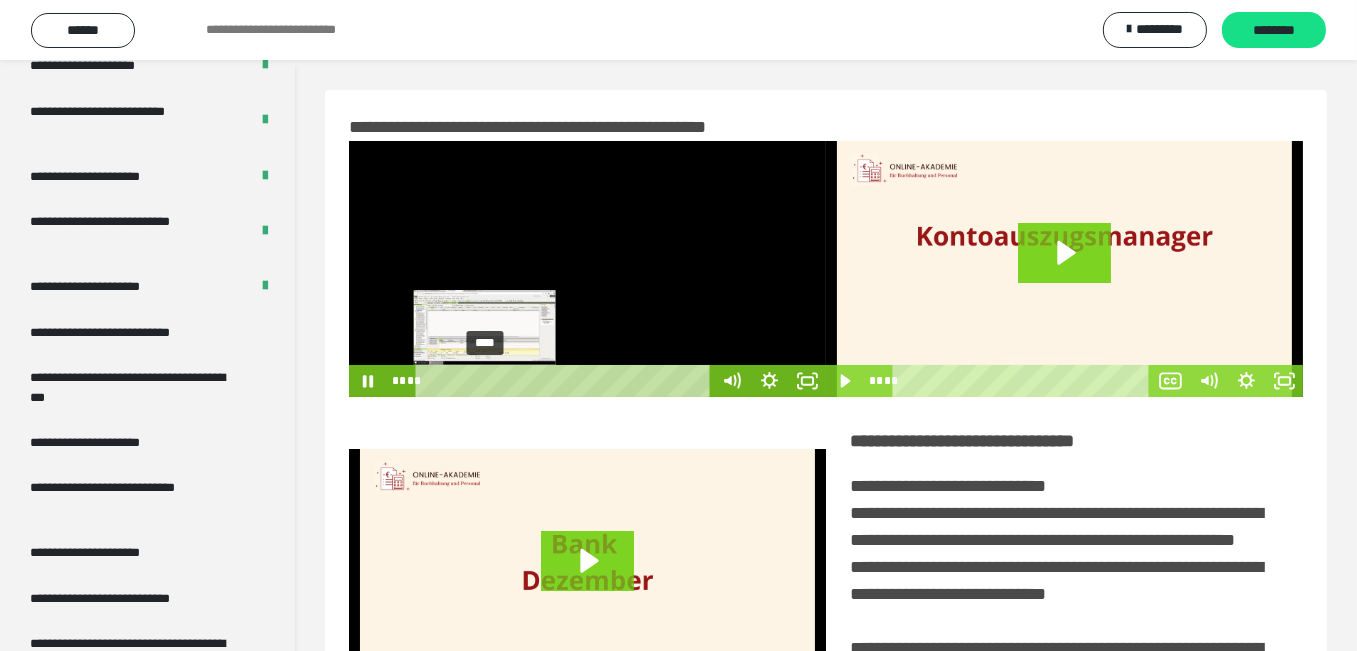 click on "****" at bounding box center [566, 381] 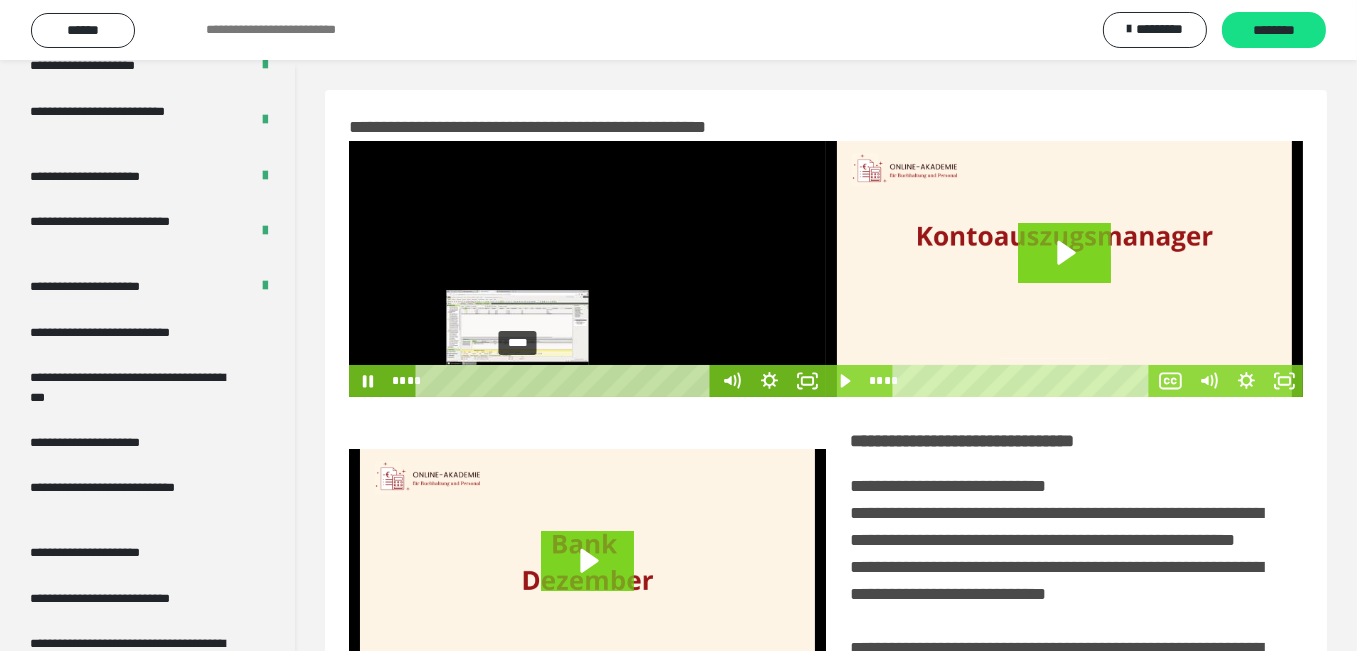 click on "****" at bounding box center [566, 381] 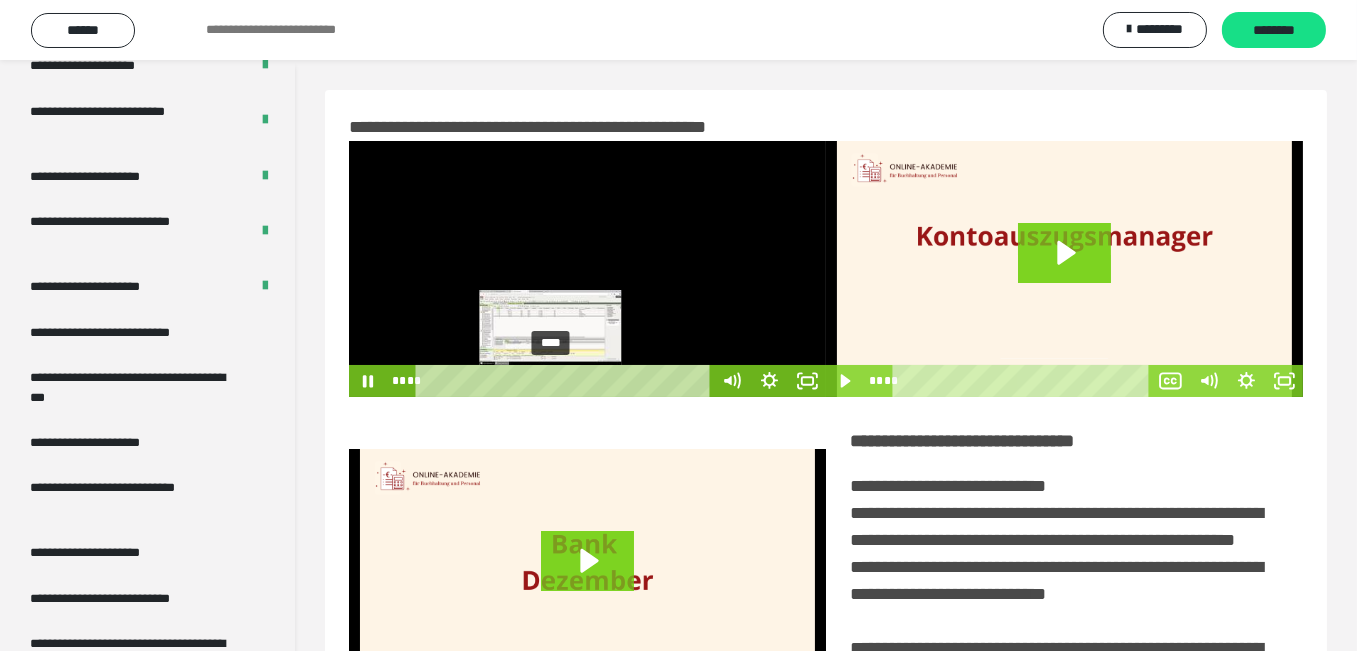 click on "****" at bounding box center (566, 381) 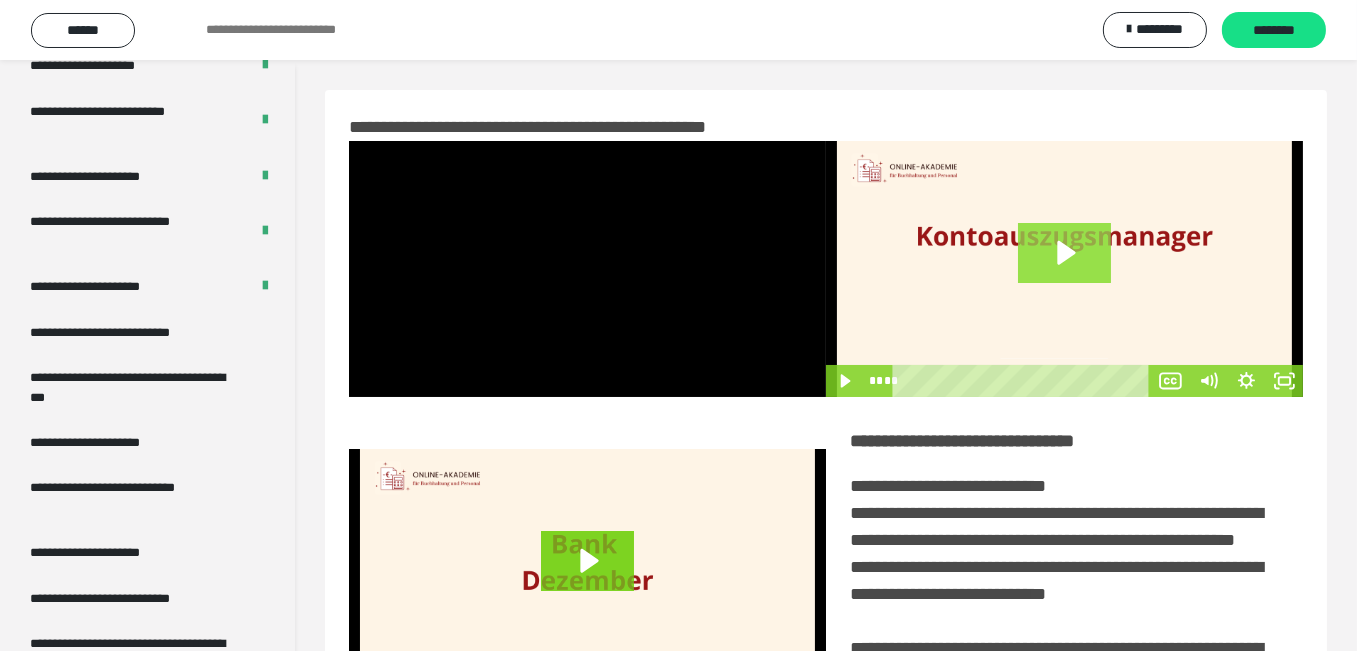 click 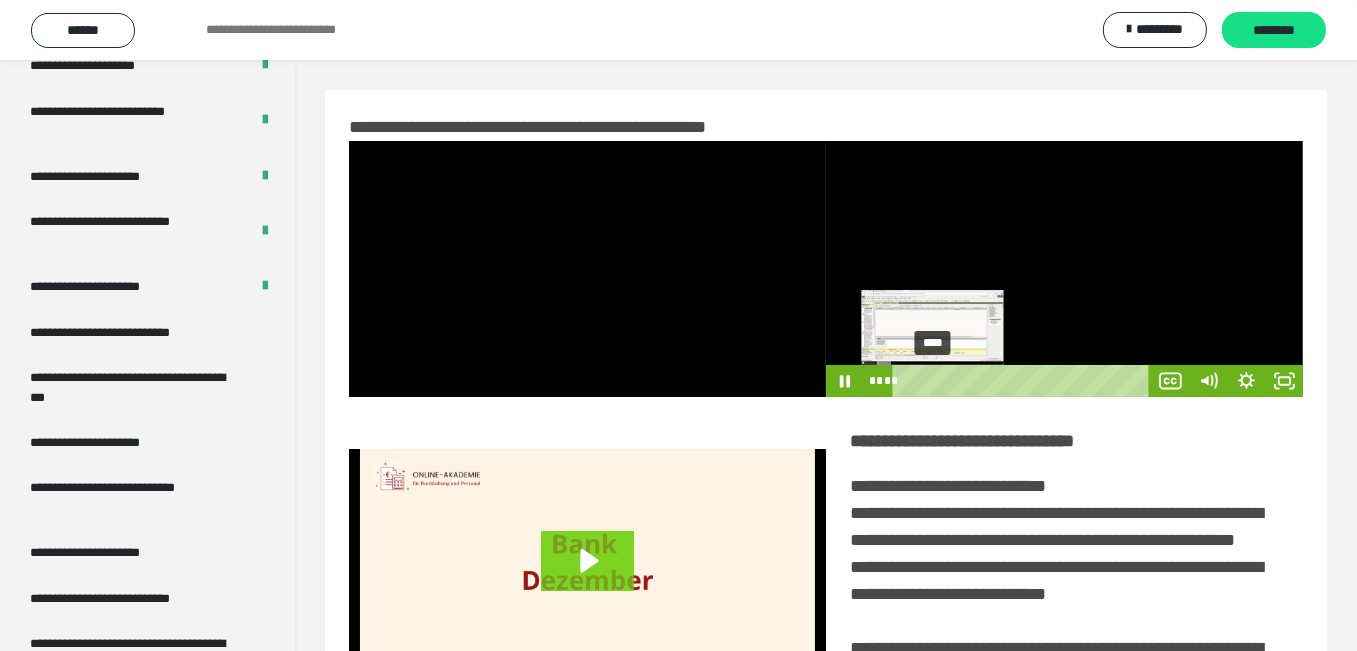click on "****" at bounding box center [1024, 381] 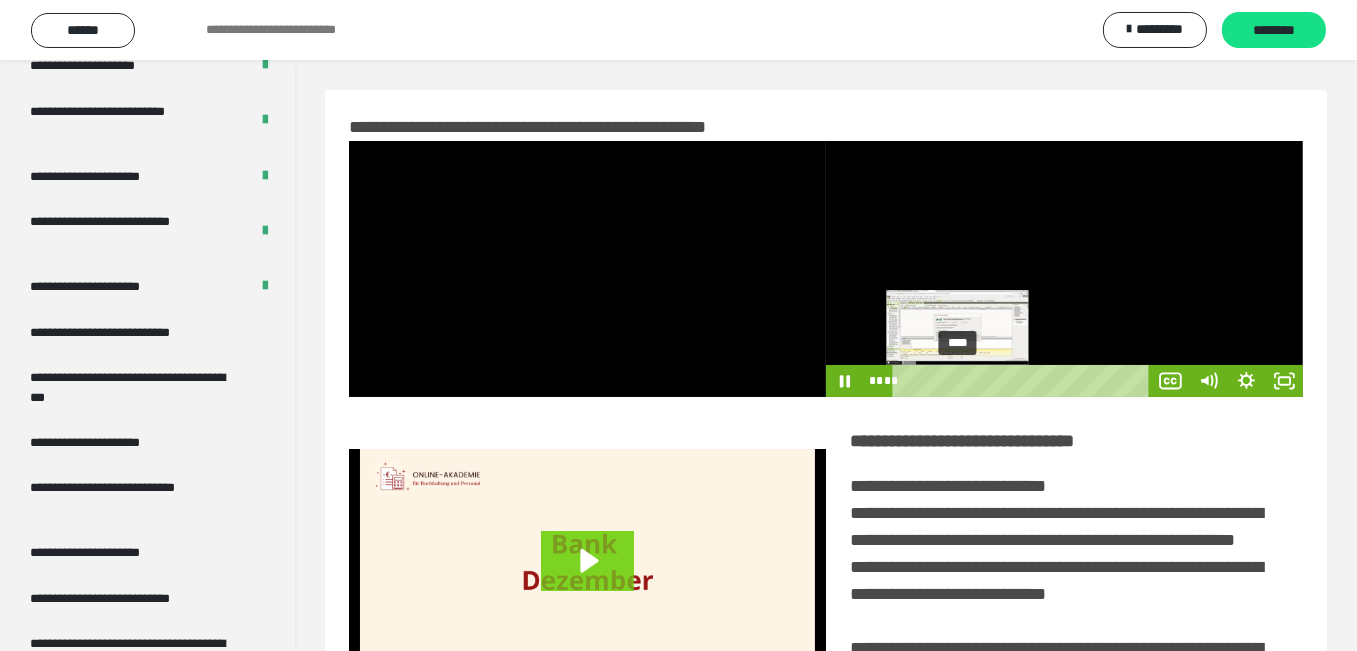 click on "****" at bounding box center (1024, 381) 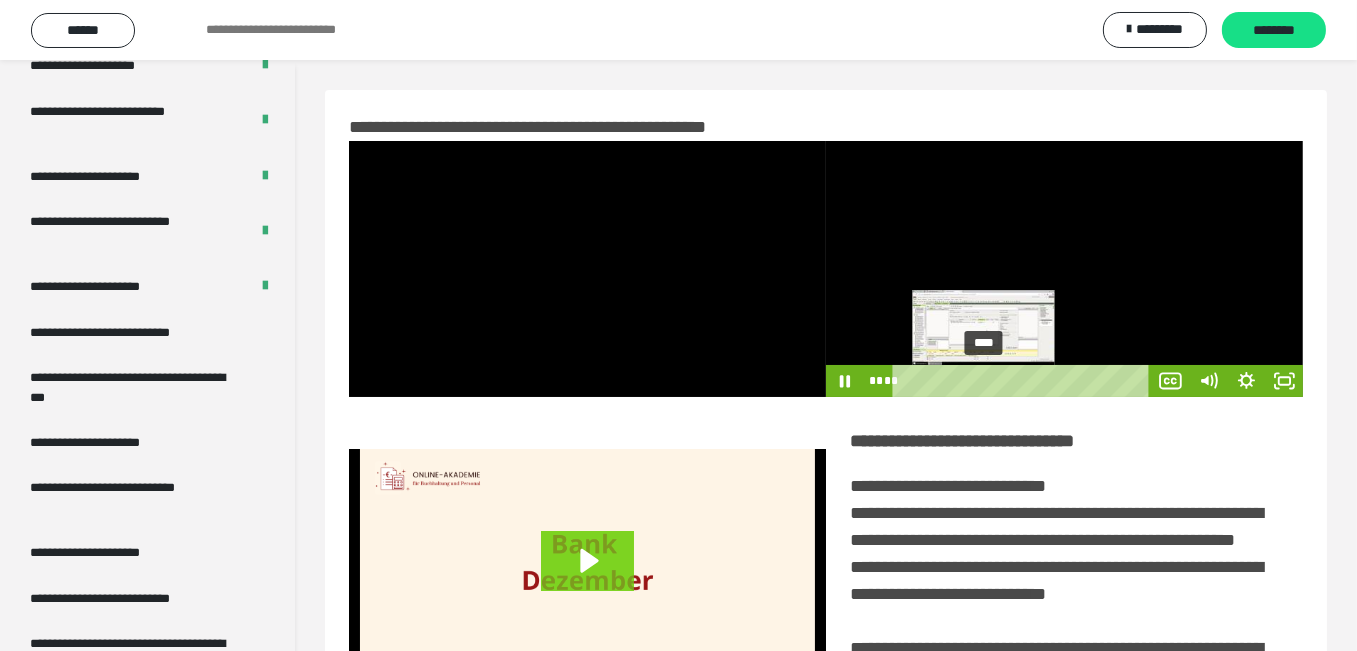 click on "****" at bounding box center (1024, 381) 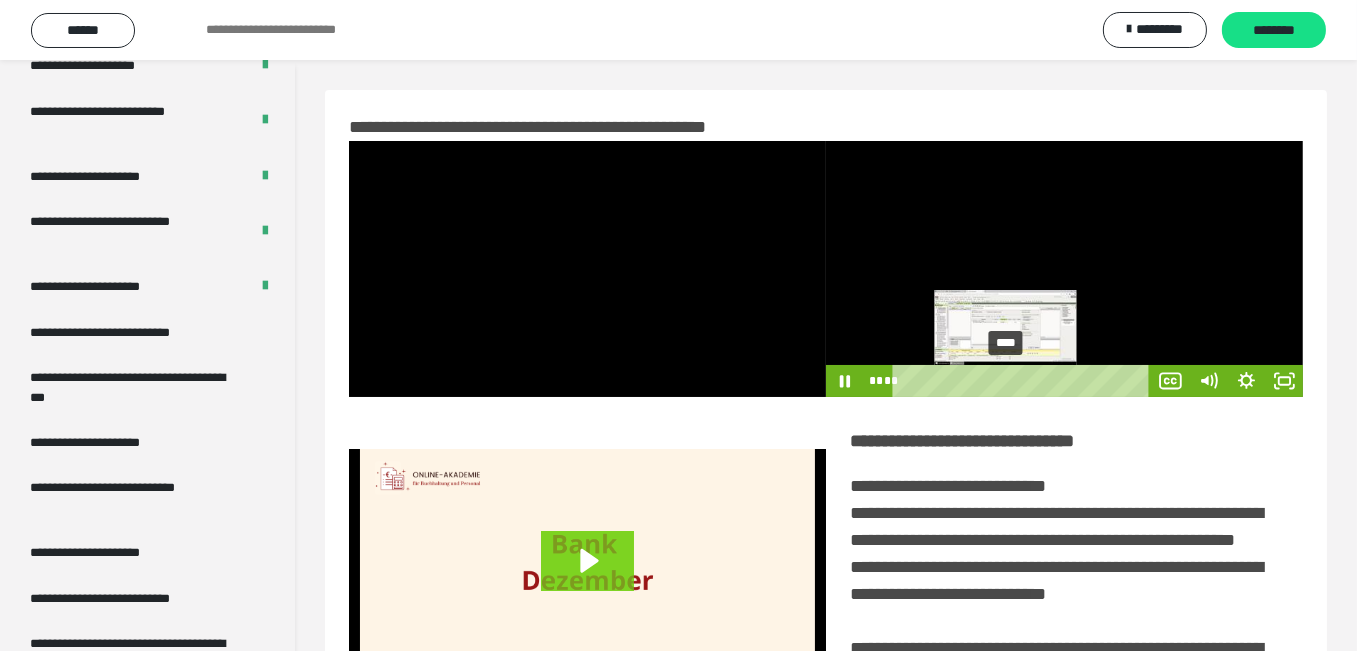 click on "****" at bounding box center [1024, 381] 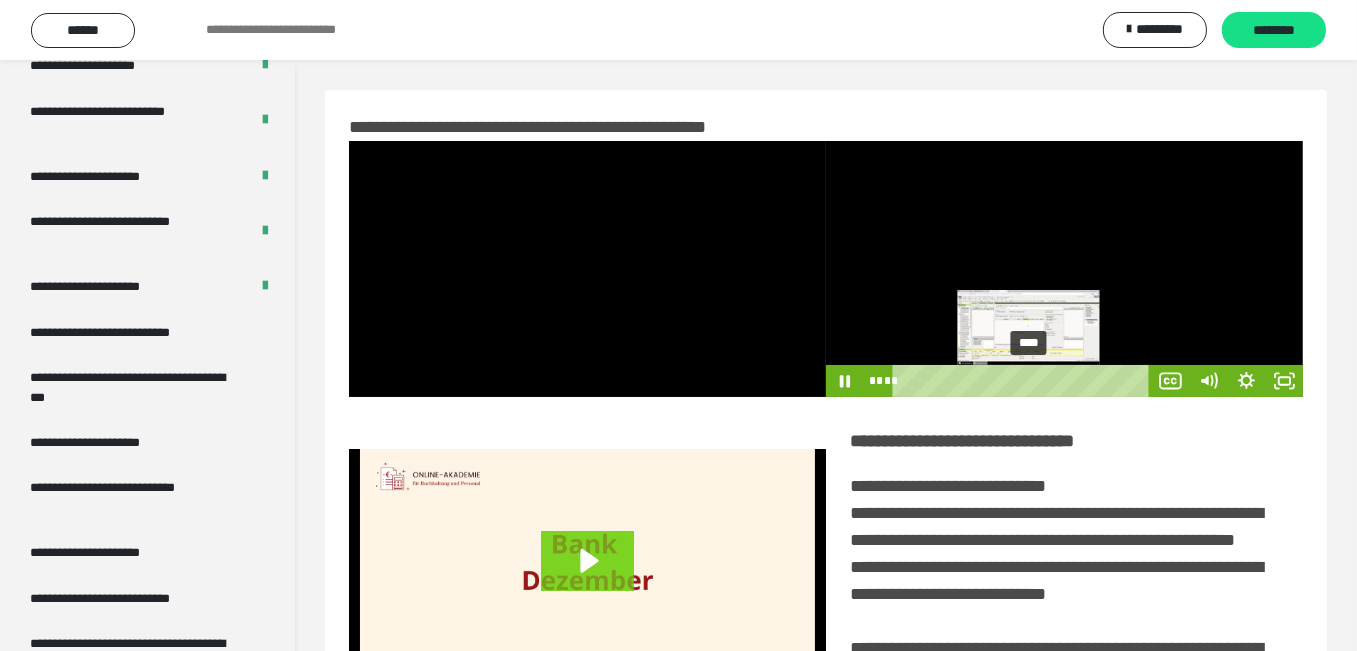 click on "****" at bounding box center (1024, 381) 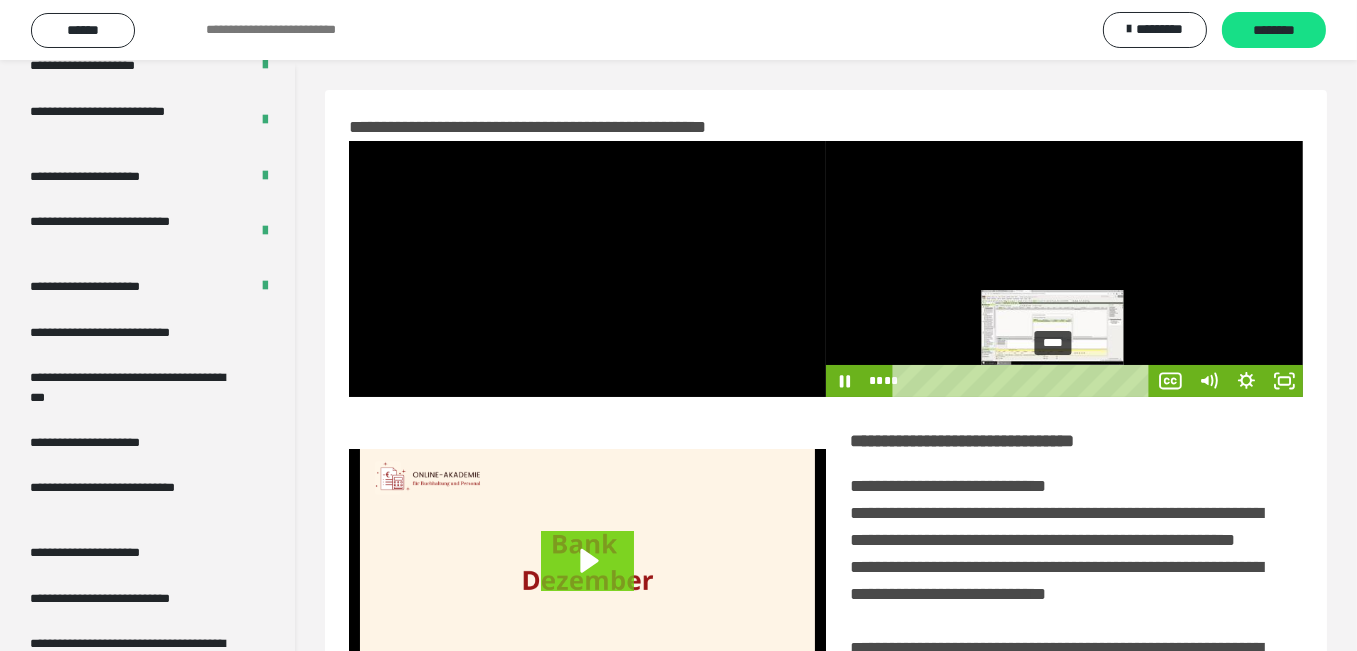 click on "****" at bounding box center (1024, 381) 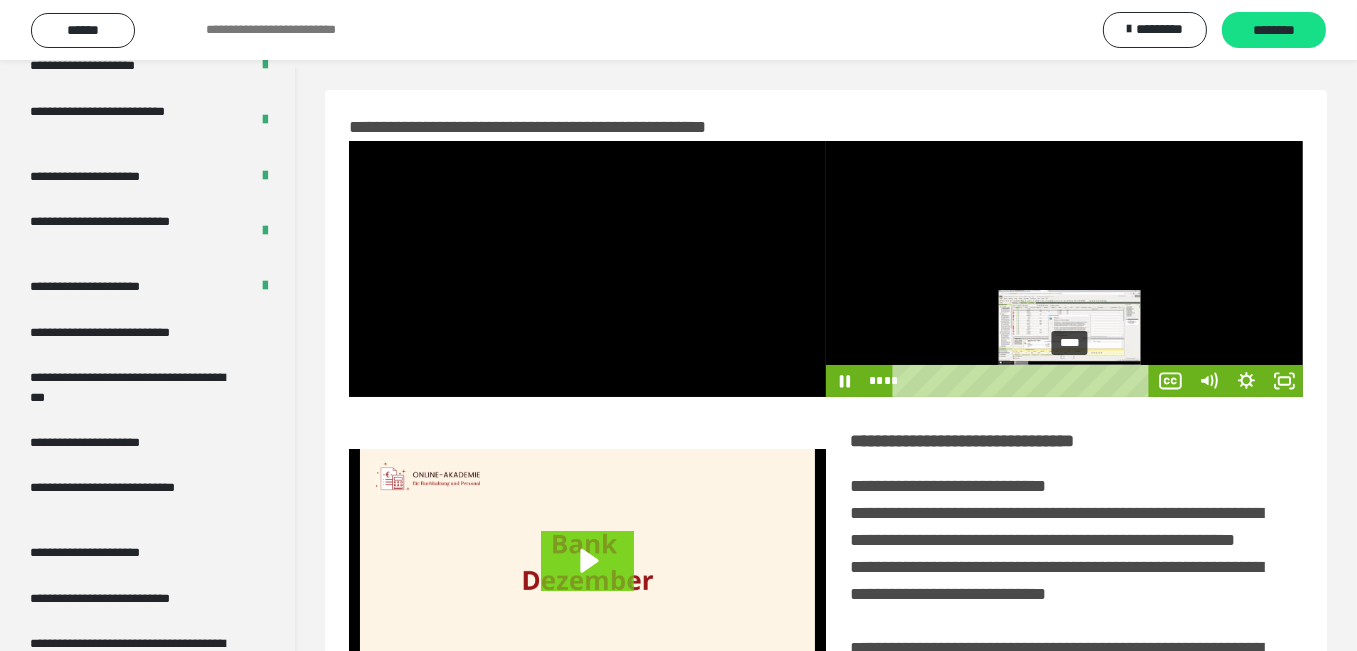 click on "****" at bounding box center [1024, 381] 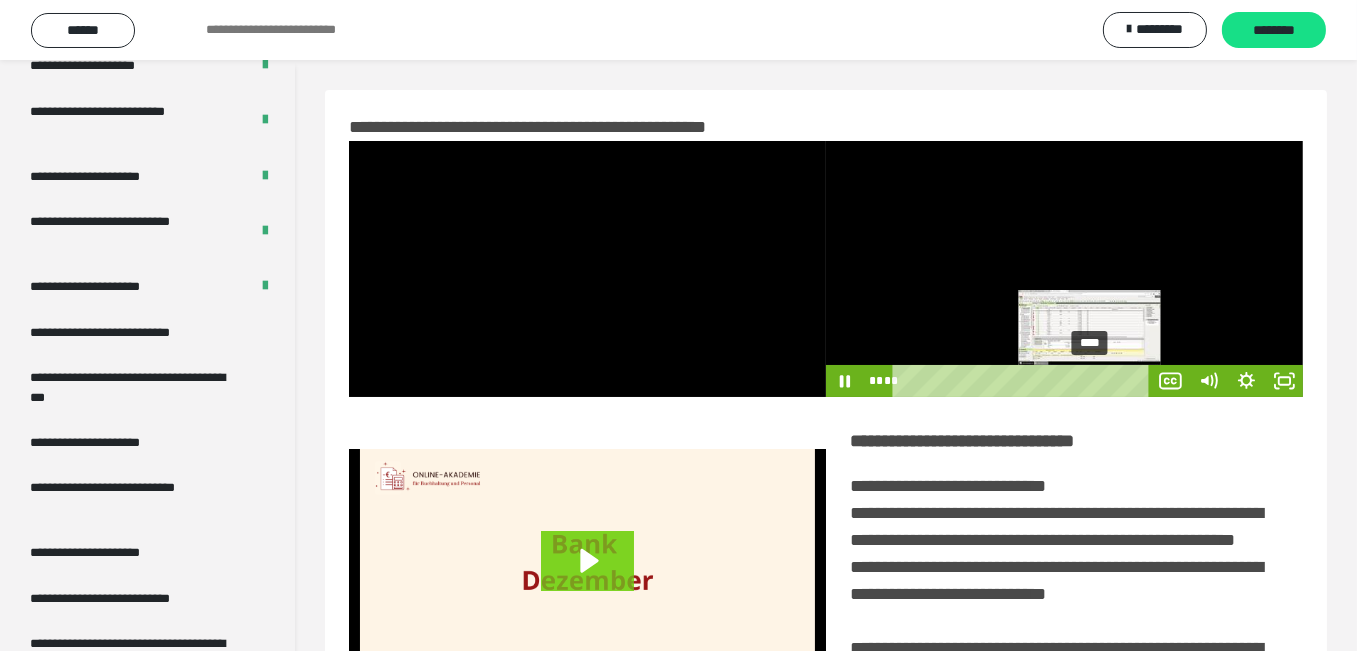 click on "****" at bounding box center [1024, 381] 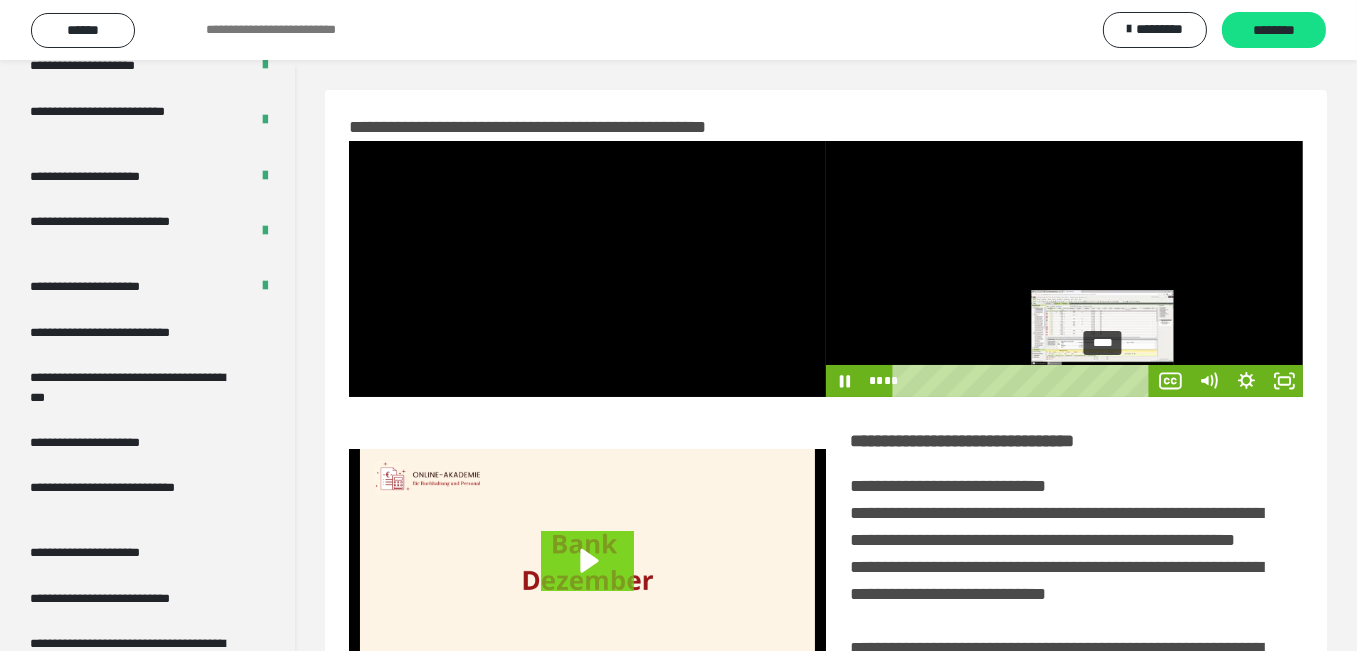 click on "****" at bounding box center [1024, 381] 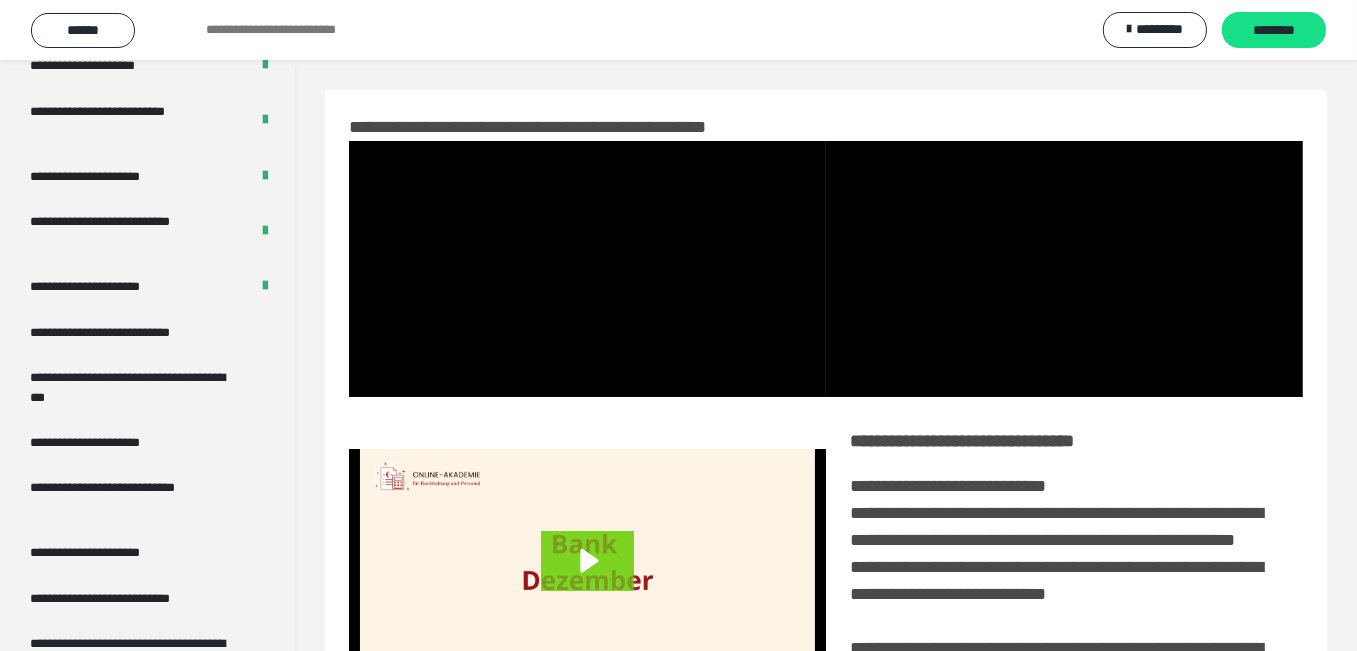scroll, scrollTop: 217, scrollLeft: 0, axis: vertical 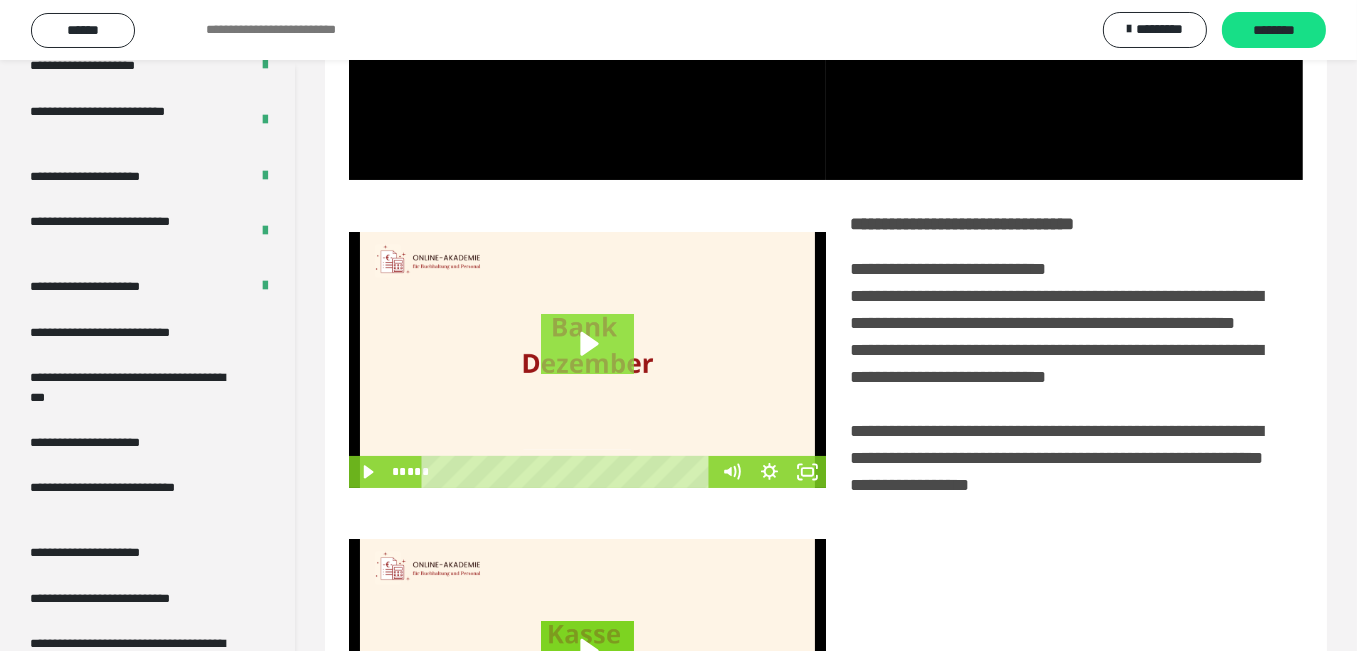 click 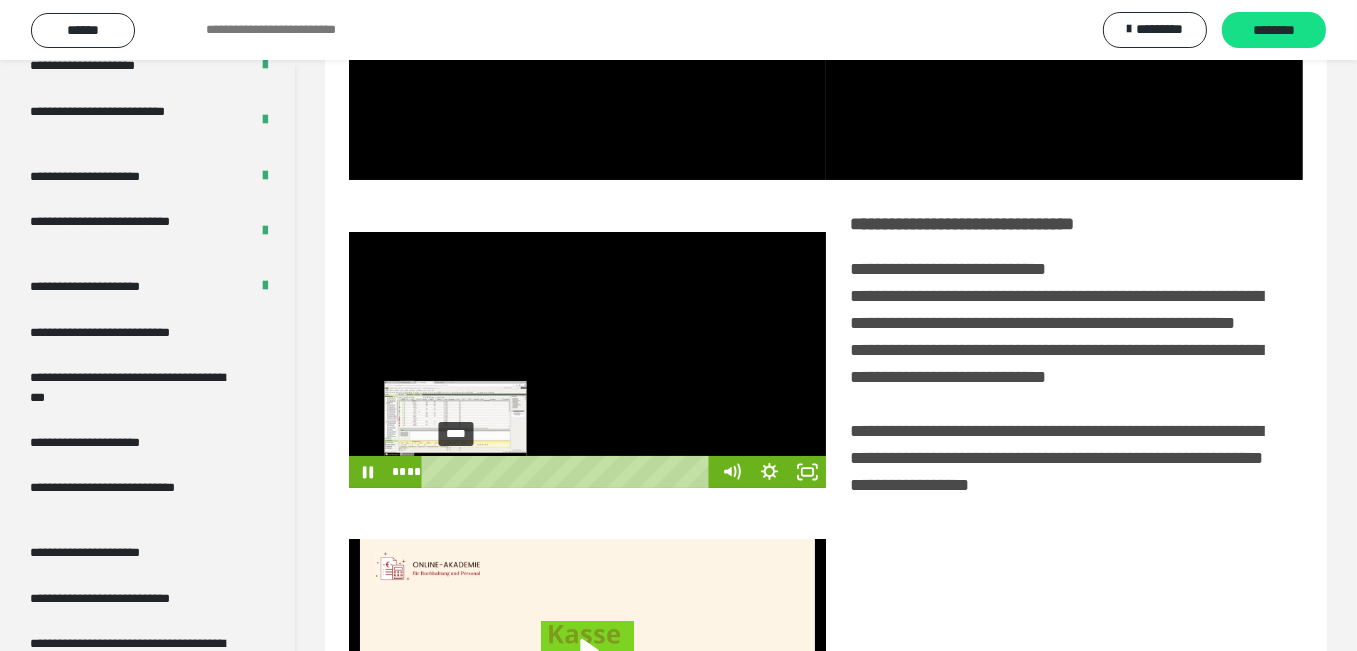 click on "****" at bounding box center (569, 472) 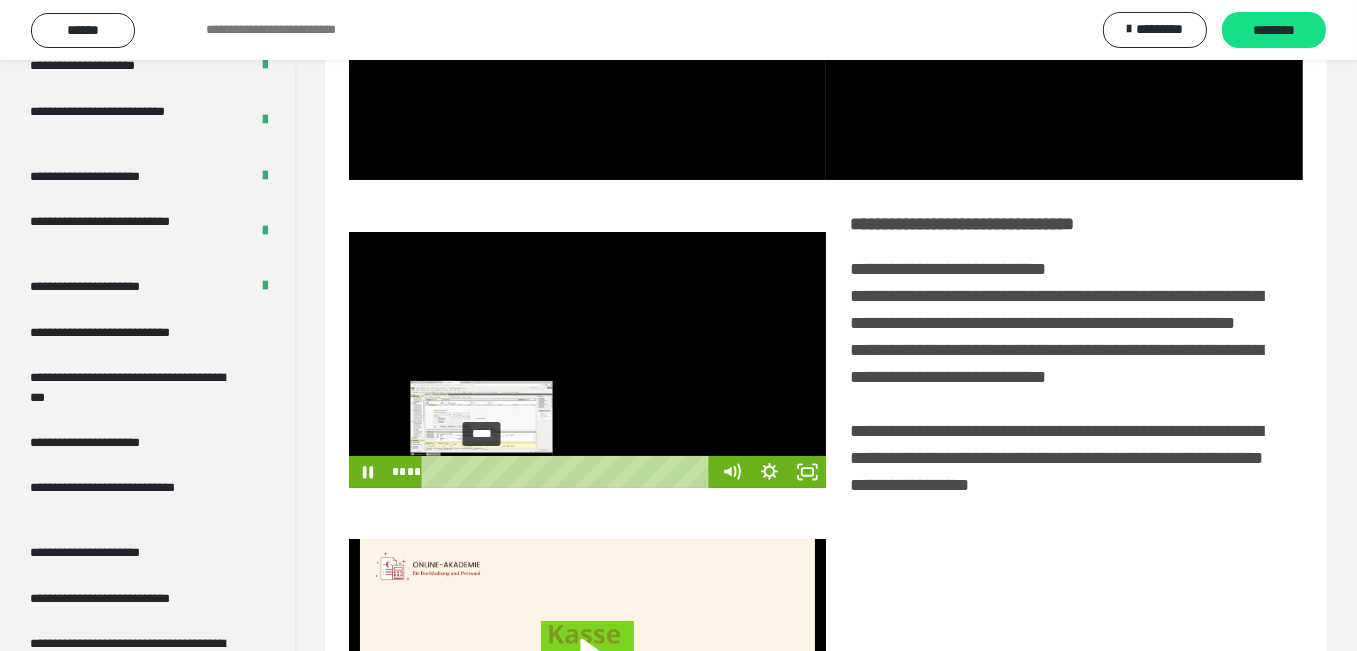 click on "****" at bounding box center [569, 472] 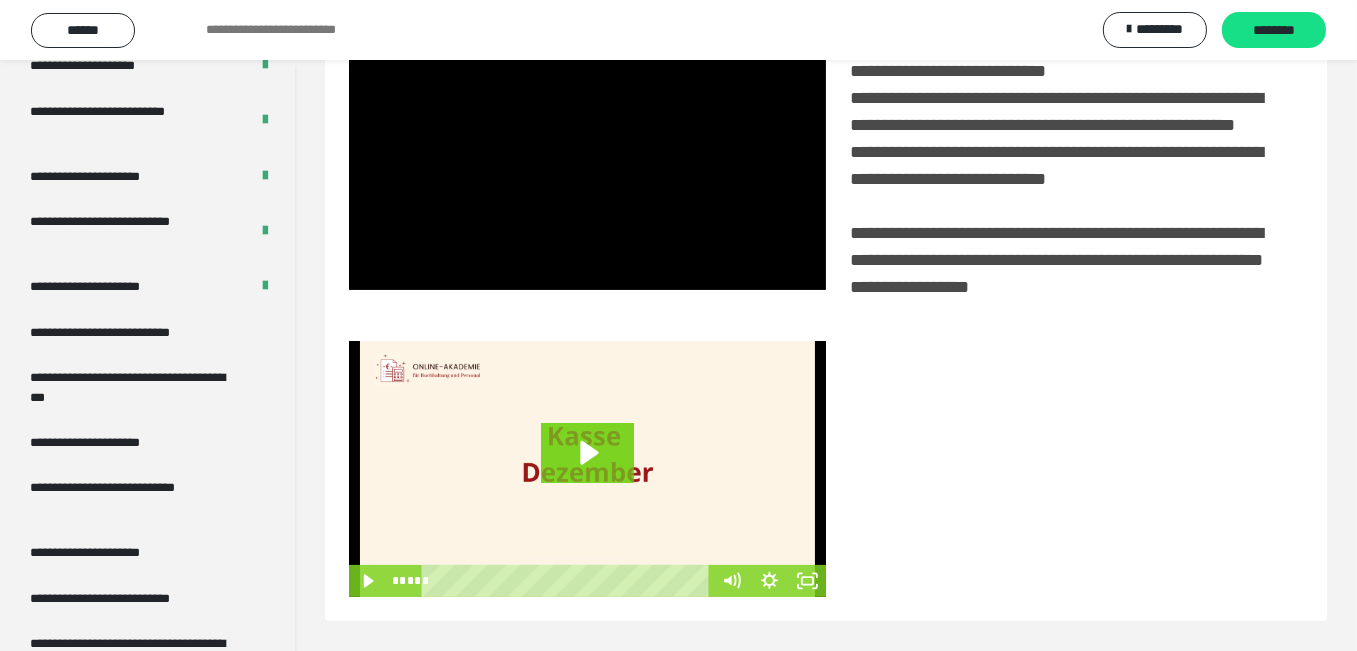 scroll, scrollTop: 445, scrollLeft: 0, axis: vertical 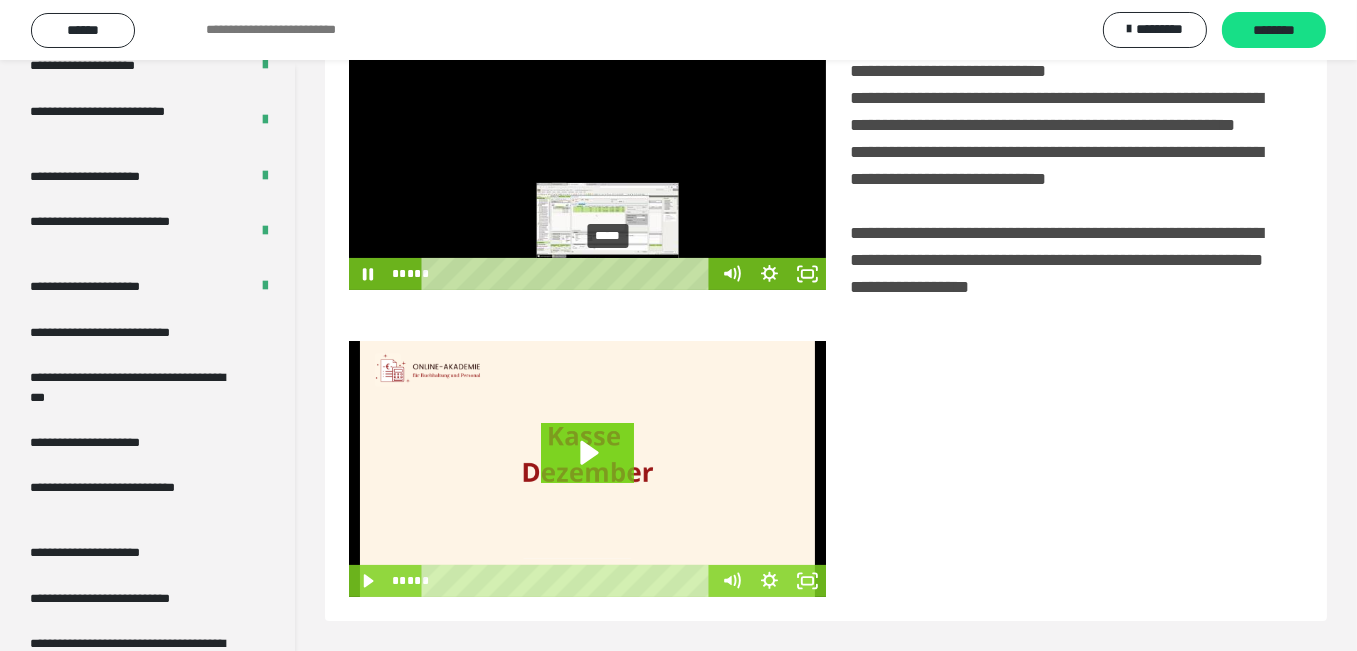 click on "*****" at bounding box center [569, 274] 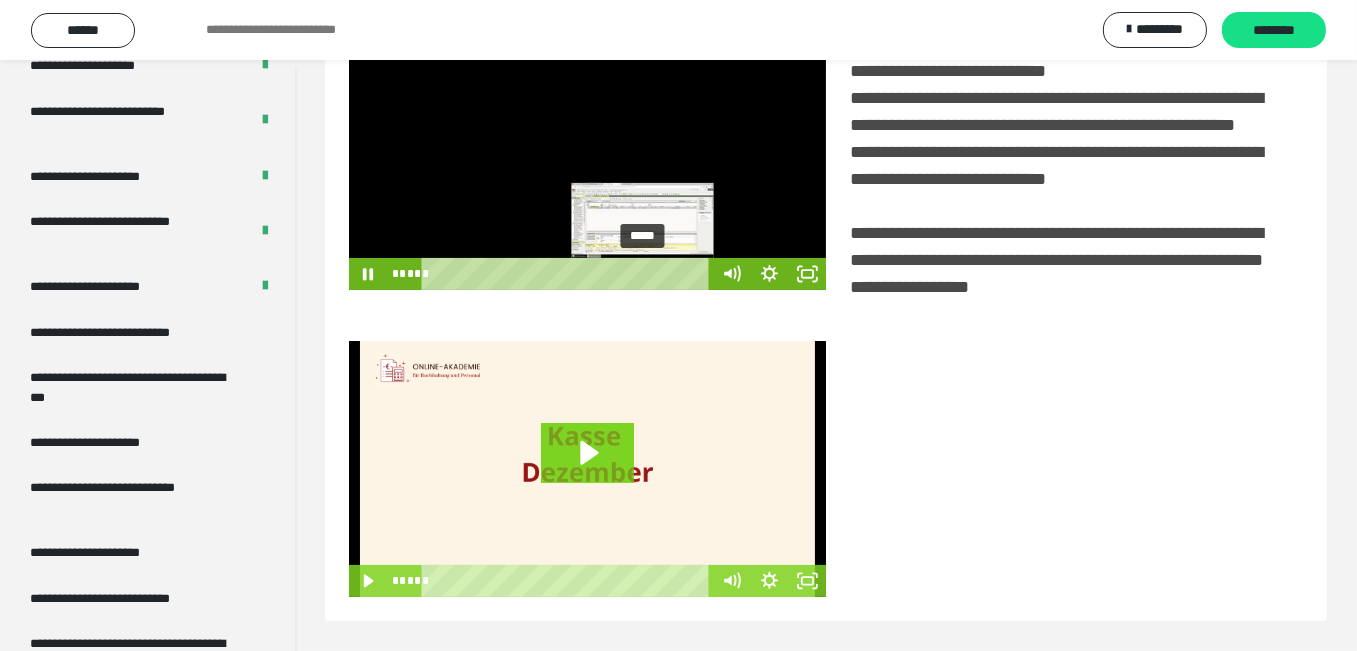 click on "*****" at bounding box center [569, 274] 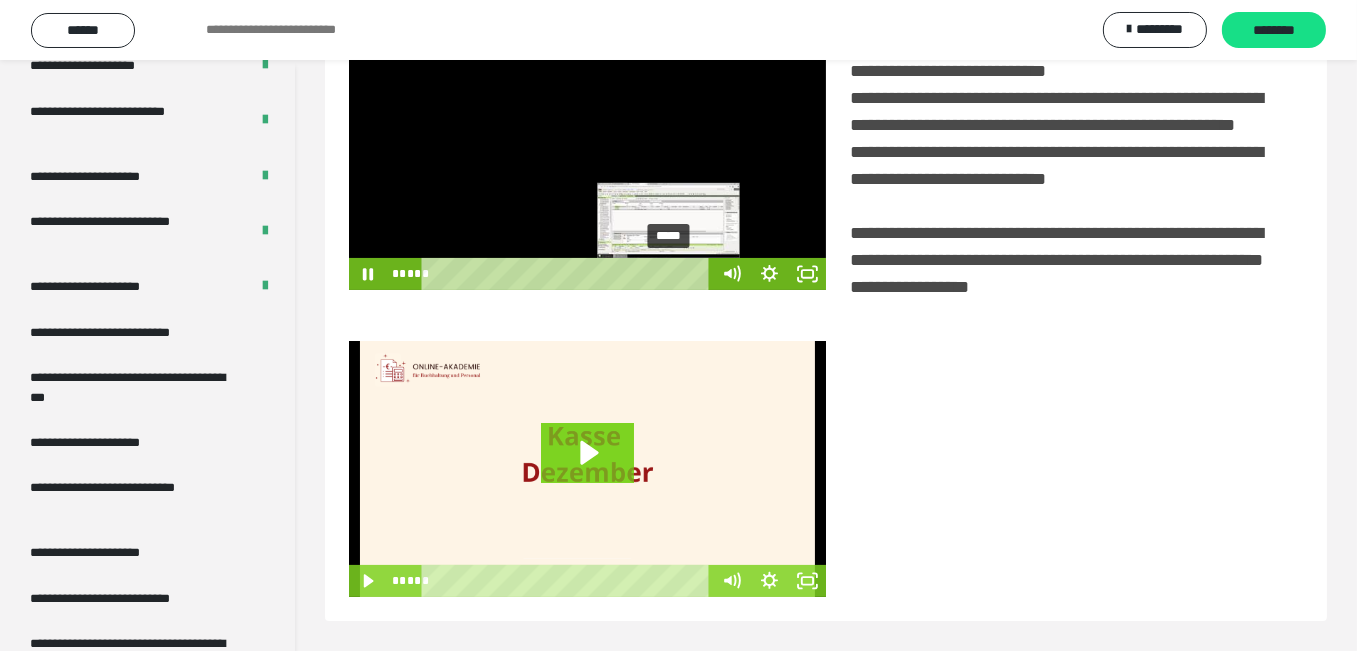 click on "*****" at bounding box center [569, 274] 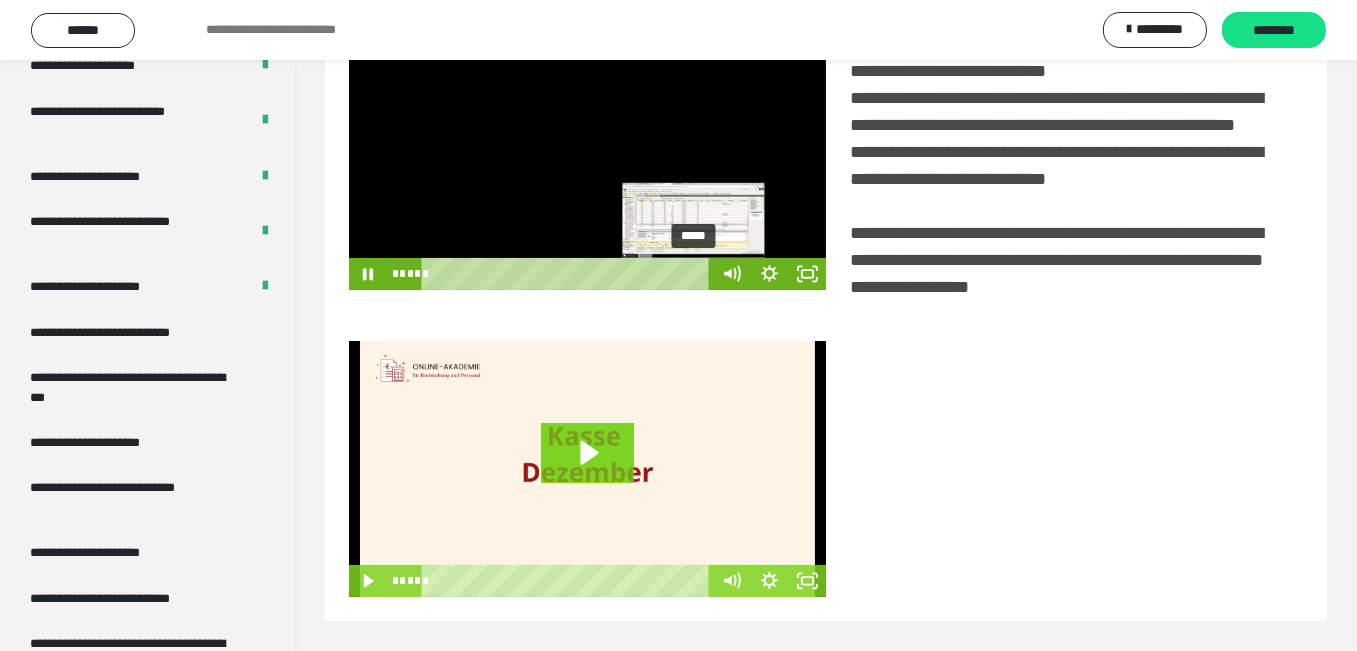 click on "*****" at bounding box center (569, 274) 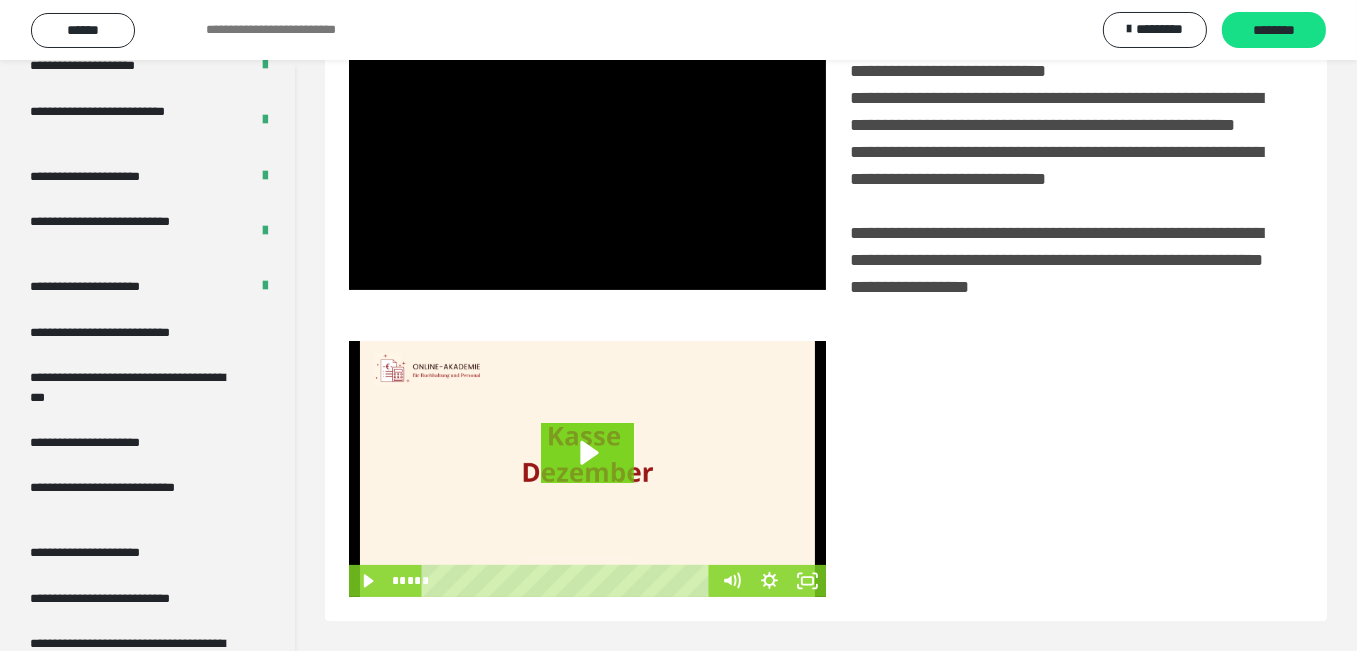 scroll, scrollTop: 495, scrollLeft: 0, axis: vertical 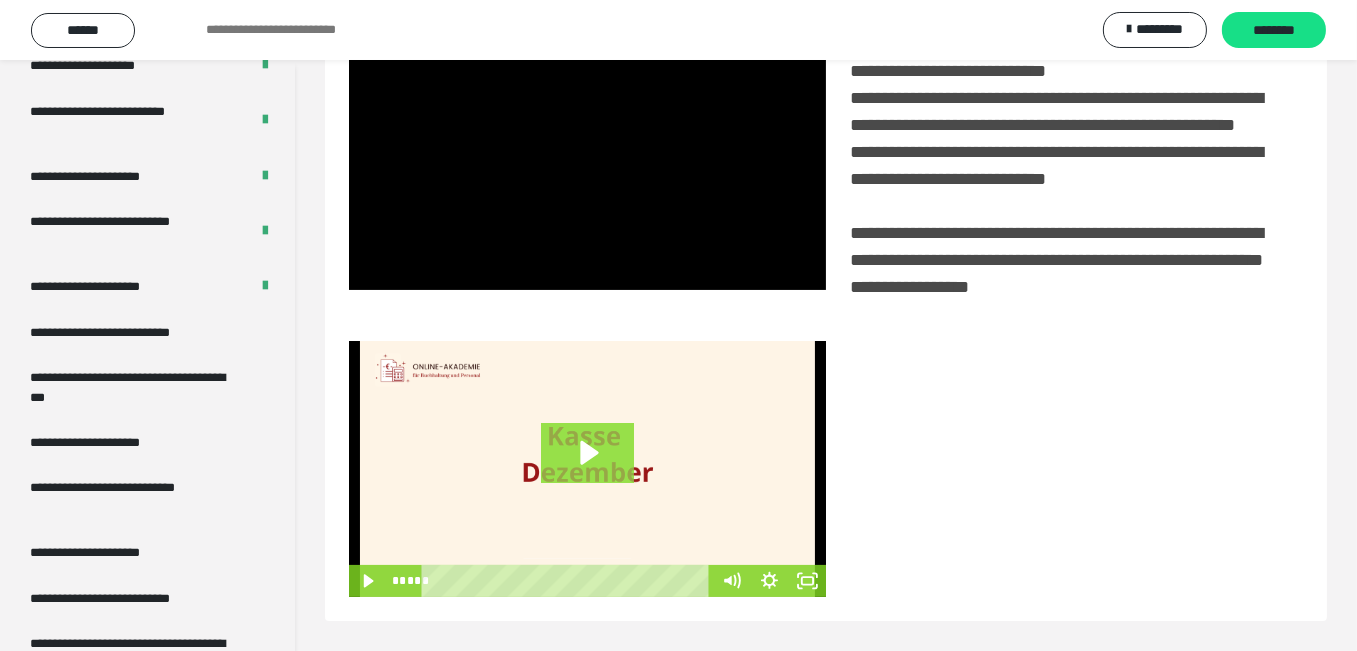 click 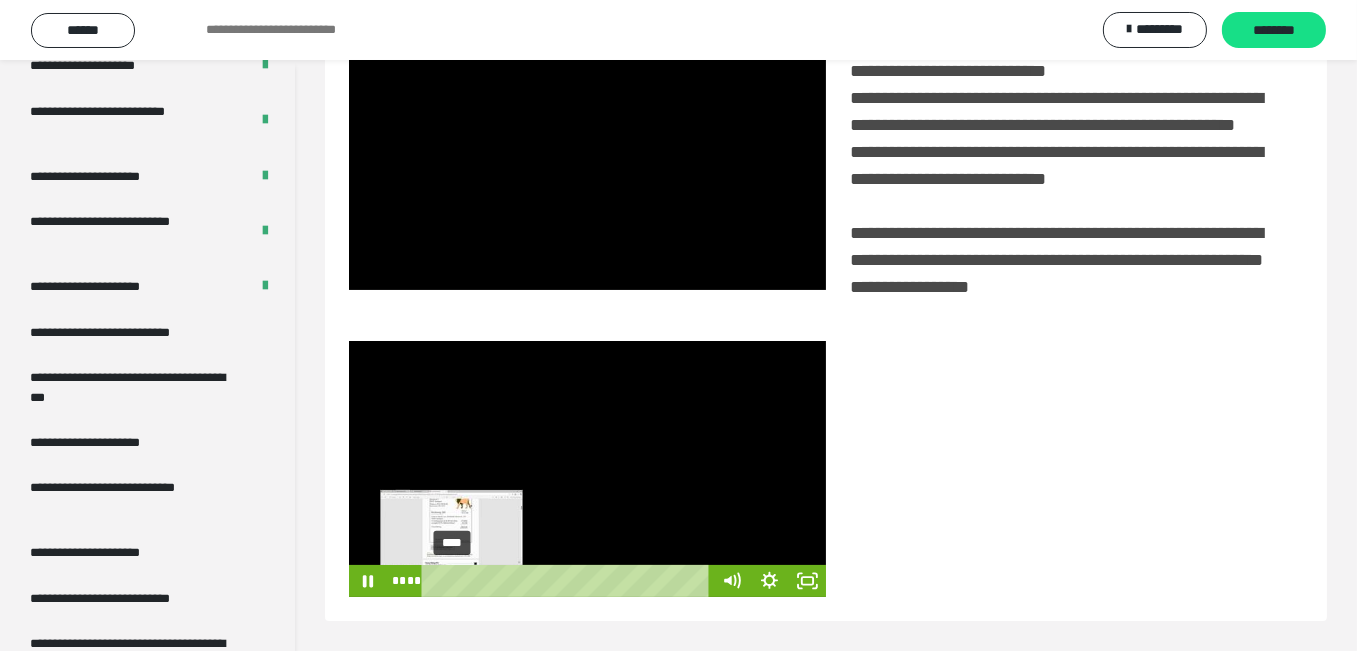 click on "****" at bounding box center (569, 581) 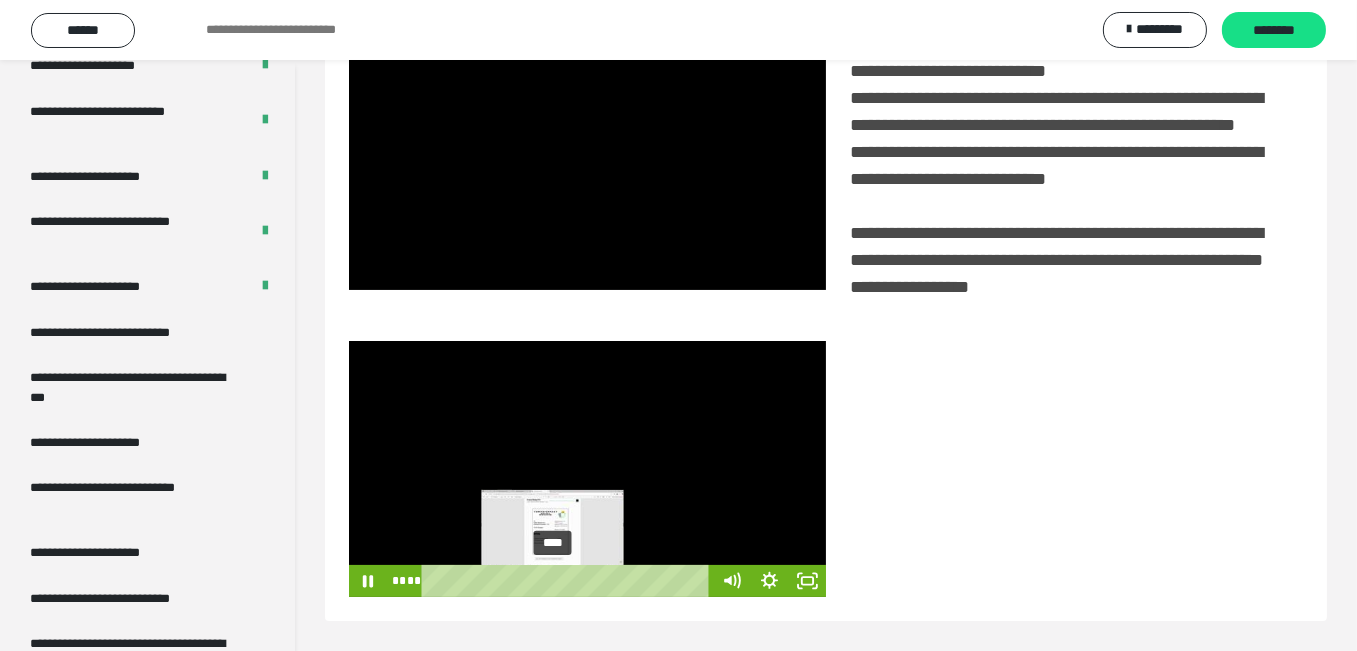 click on "****" at bounding box center [569, 581] 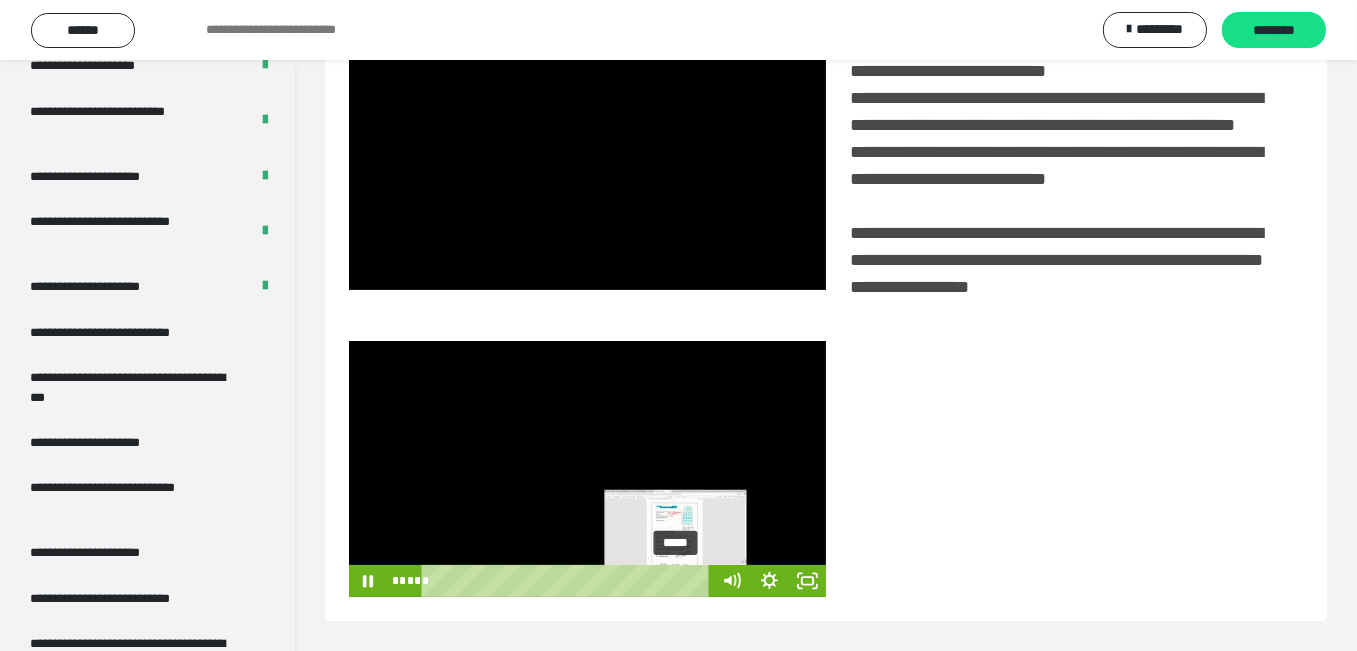 click on "*****" at bounding box center (569, 581) 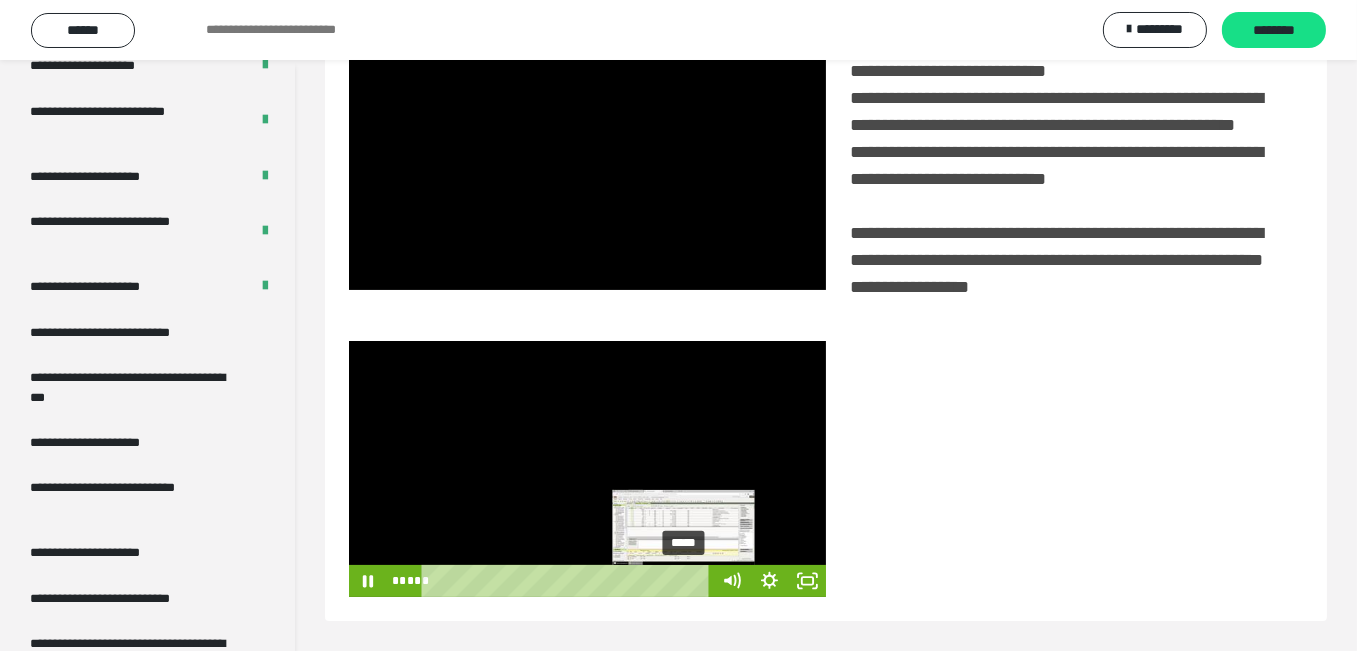 click on "*****" at bounding box center [569, 581] 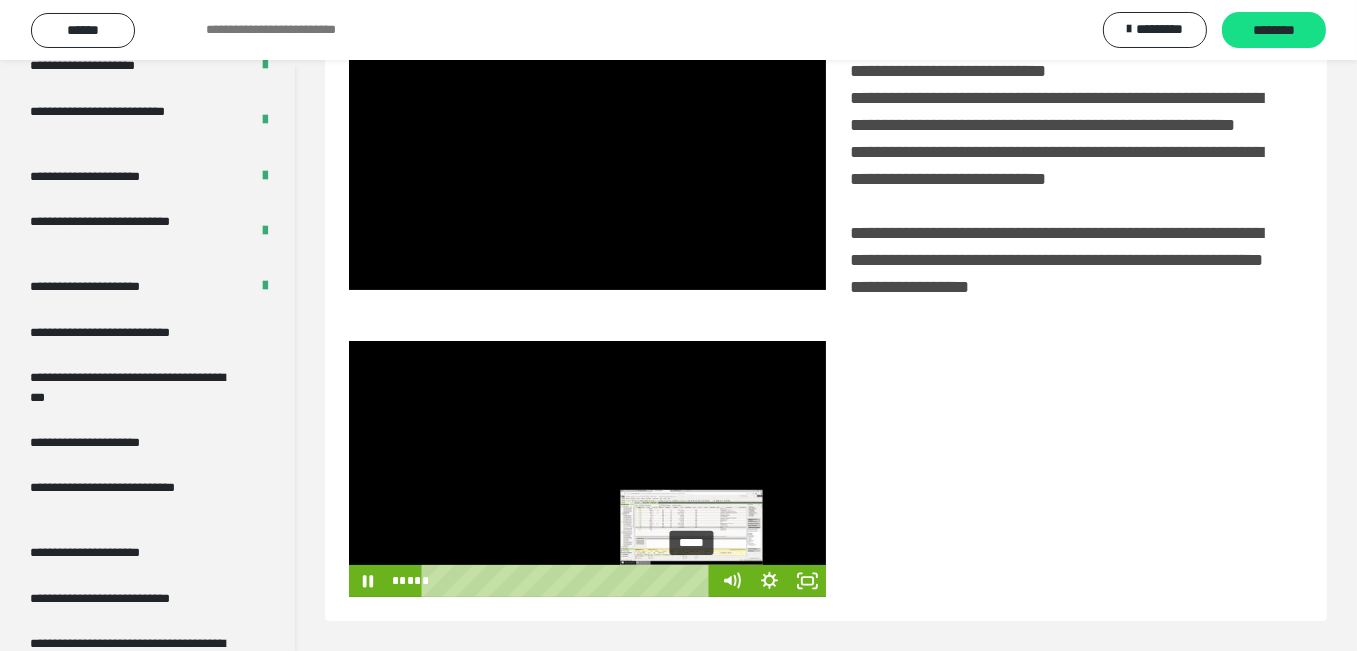 click on "*****" at bounding box center (569, 581) 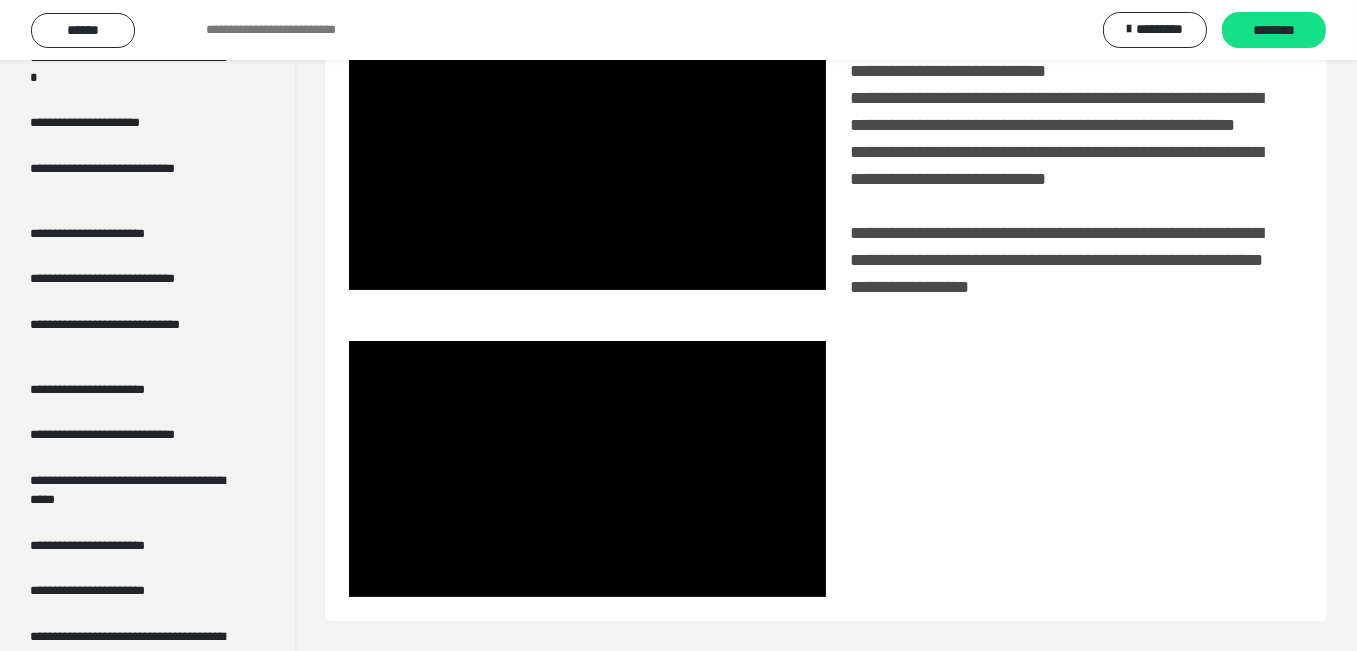 scroll, scrollTop: 3825, scrollLeft: 0, axis: vertical 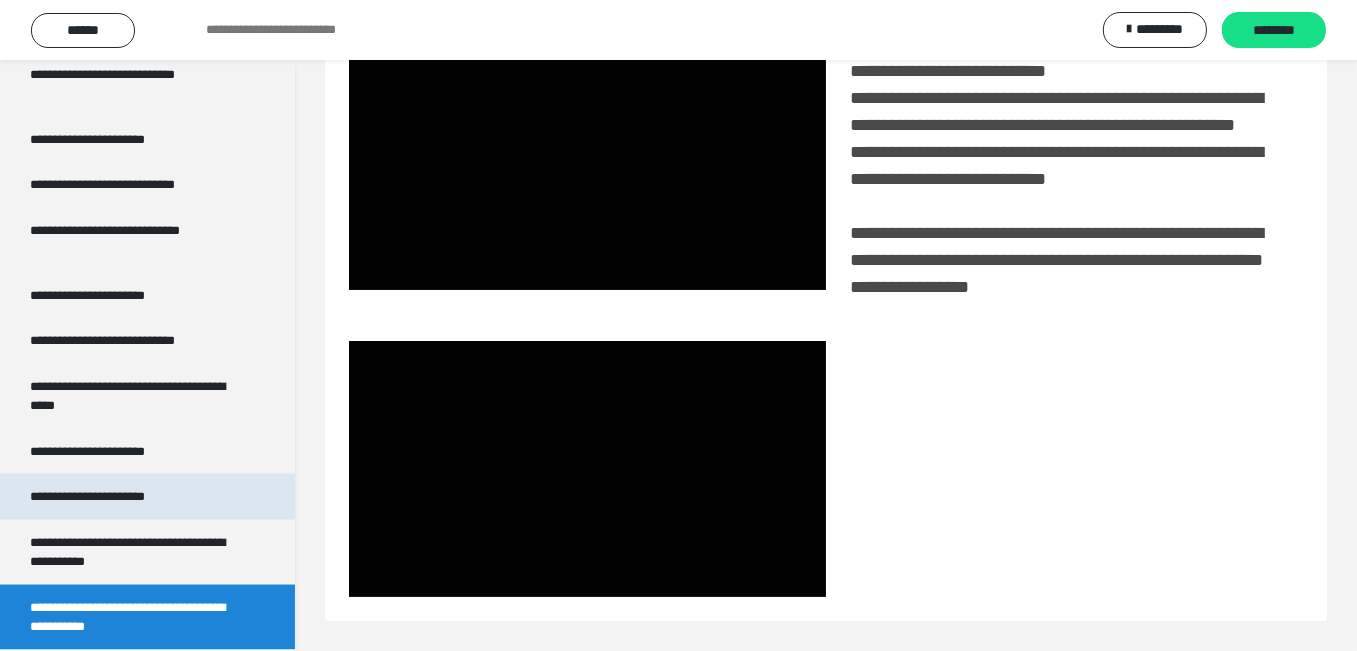 click on "**********" at bounding box center [147, 496] 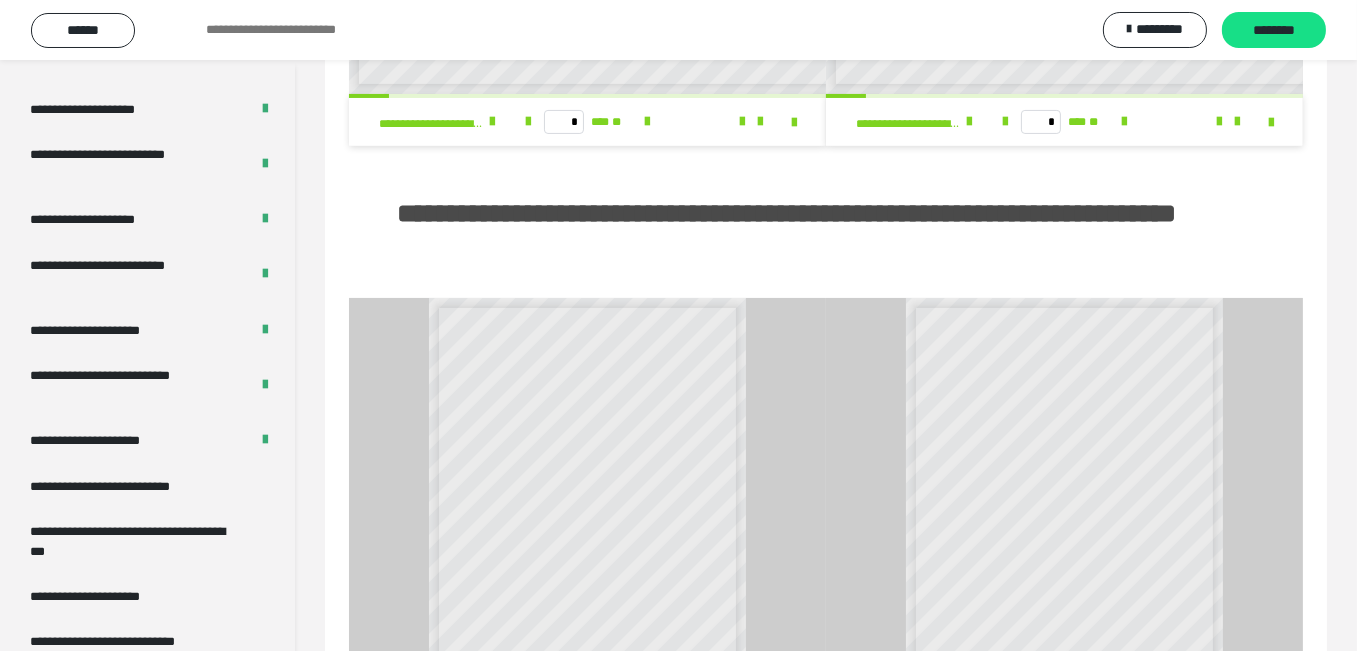 scroll, scrollTop: 2925, scrollLeft: 0, axis: vertical 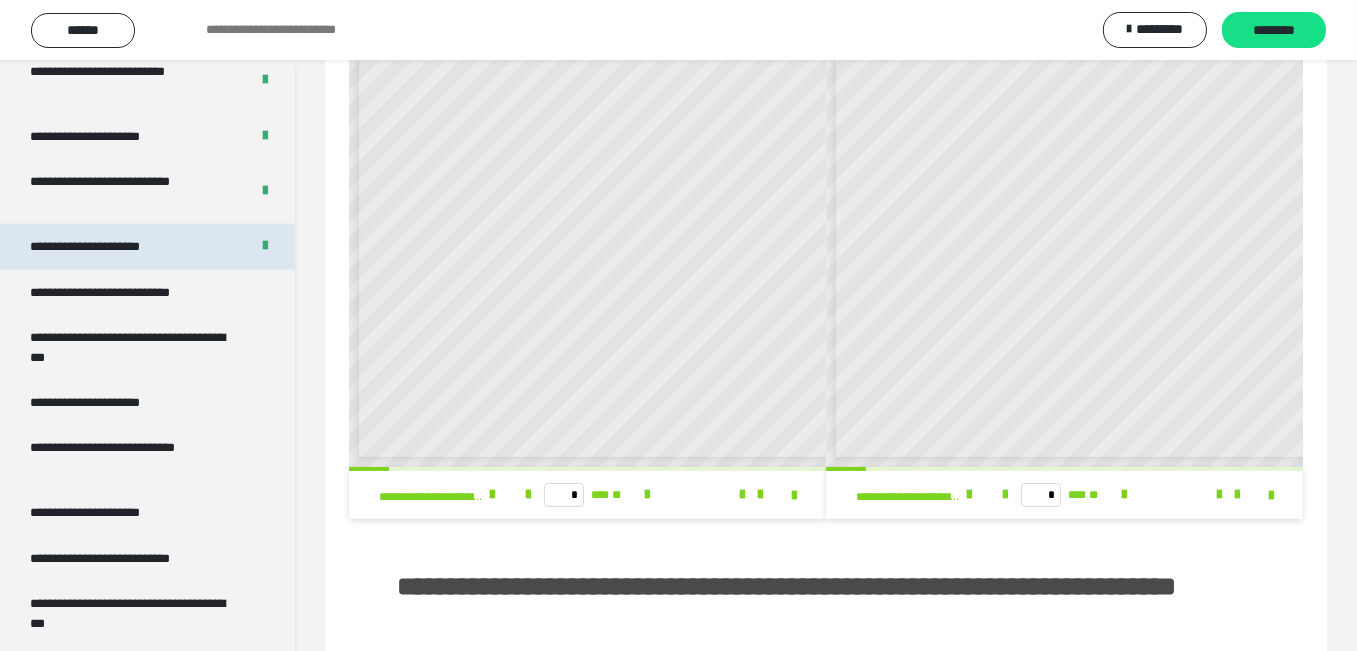 click on "**********" at bounding box center [107, 246] 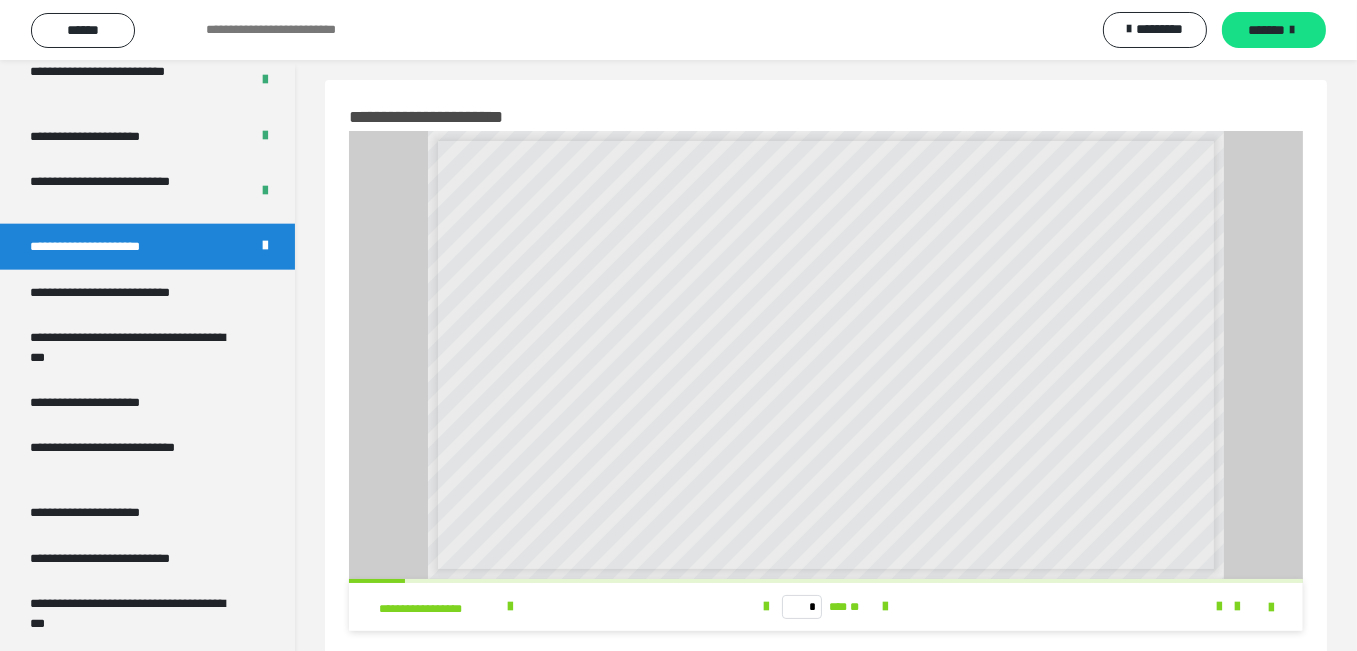 scroll, scrollTop: 0, scrollLeft: 0, axis: both 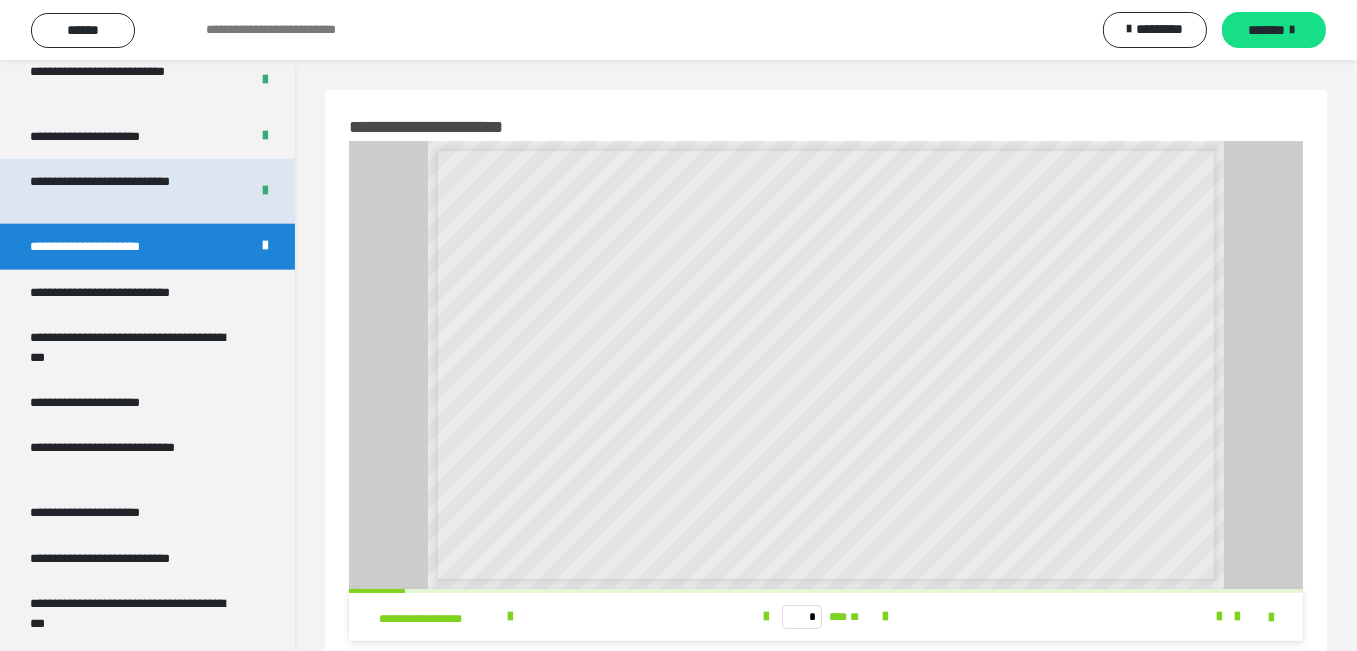 click on "**********" at bounding box center (124, 191) 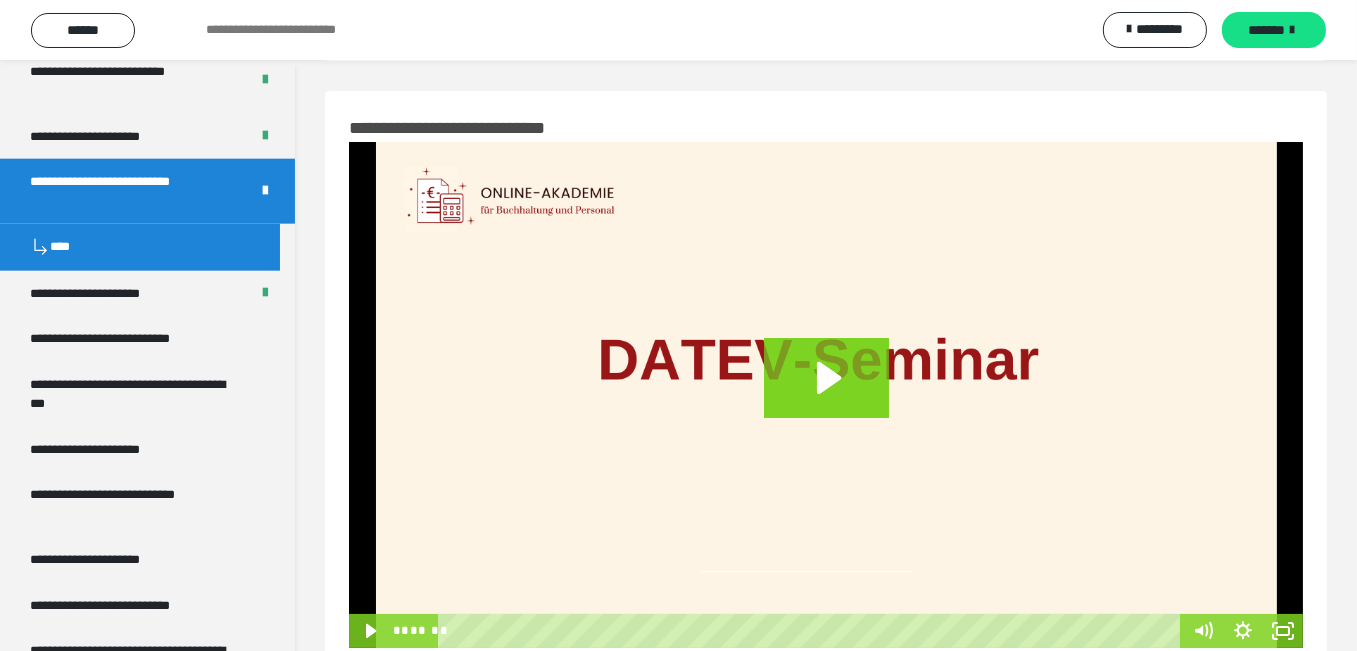 scroll, scrollTop: 340, scrollLeft: 0, axis: vertical 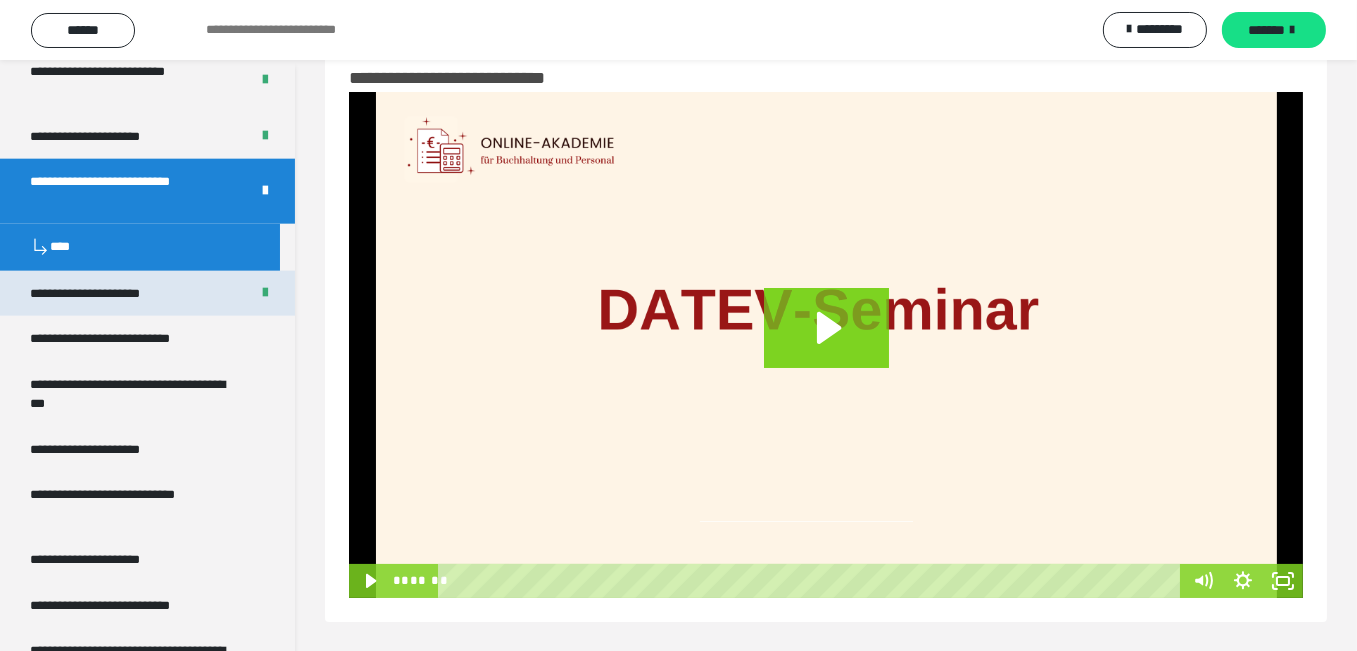 click on "**********" at bounding box center (107, 293) 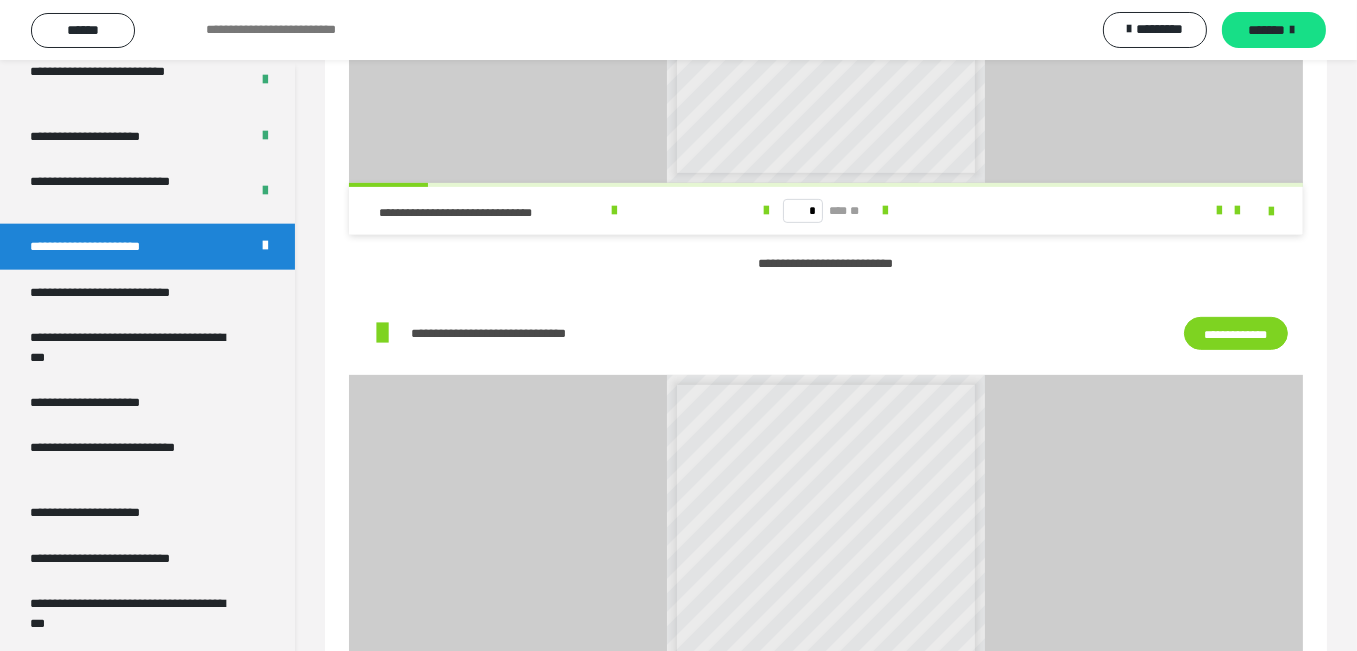 scroll, scrollTop: 1325, scrollLeft: 0, axis: vertical 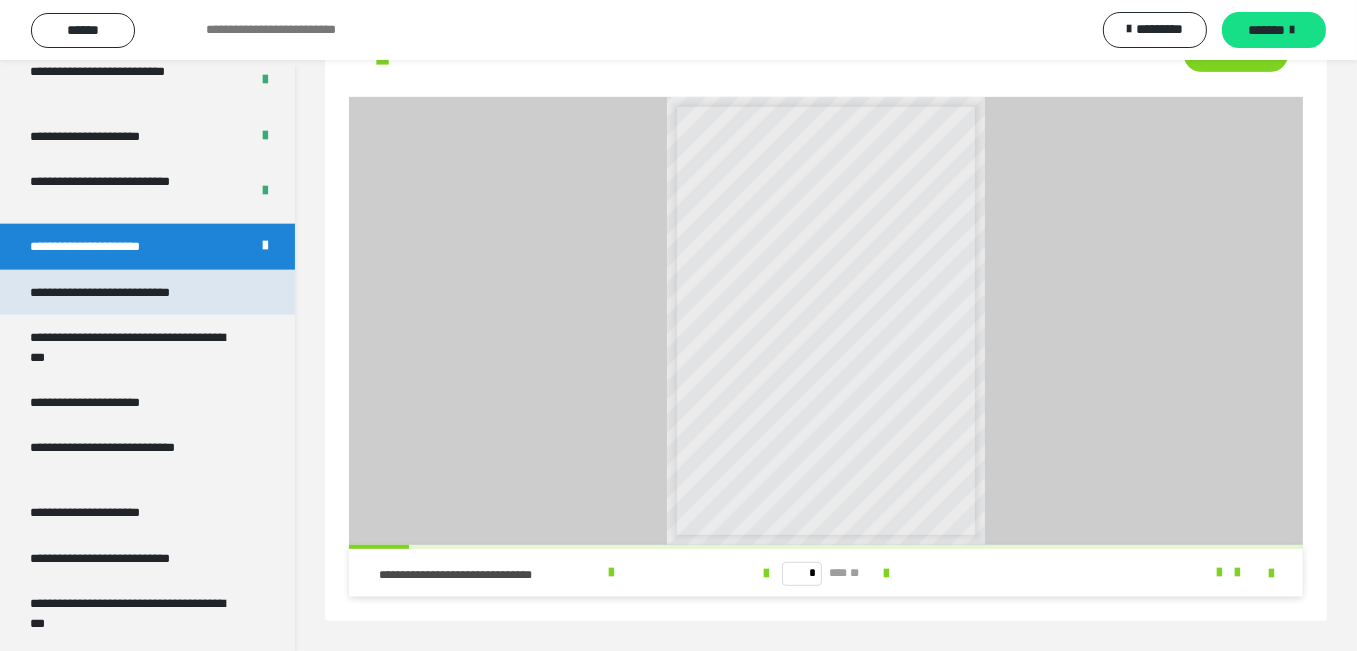 click on "**********" at bounding box center [127, 292] 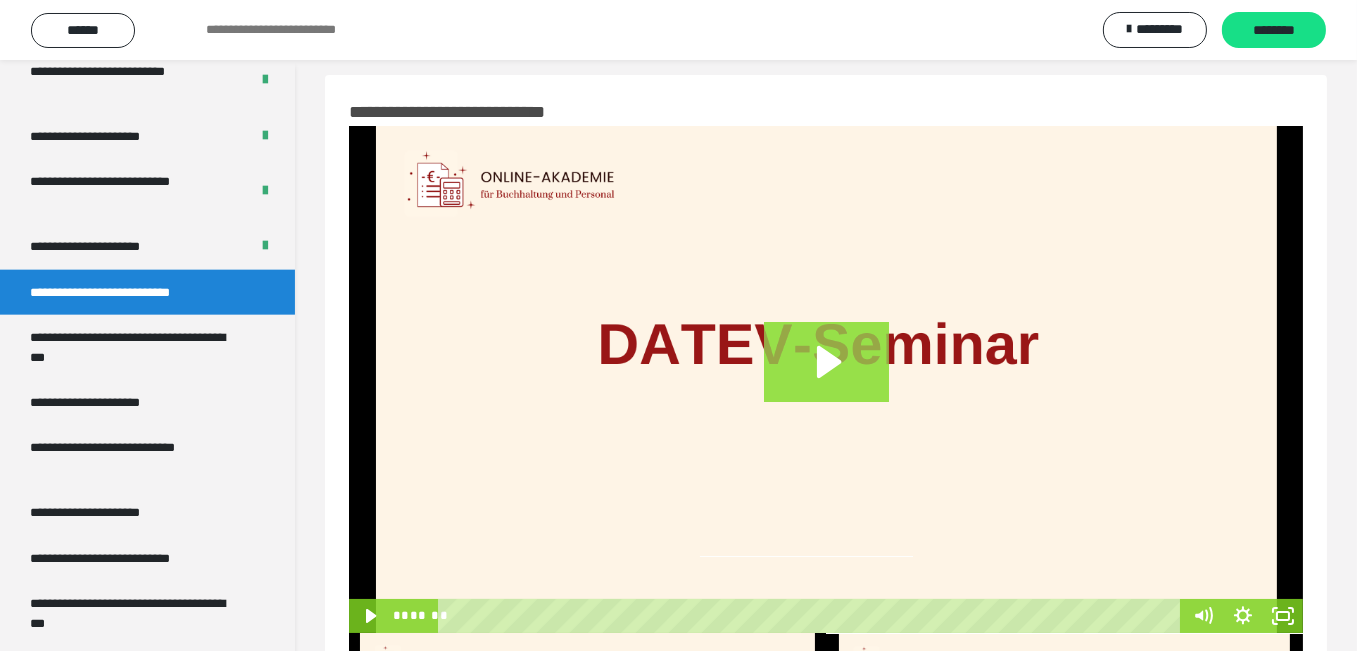 scroll, scrollTop: 0, scrollLeft: 0, axis: both 